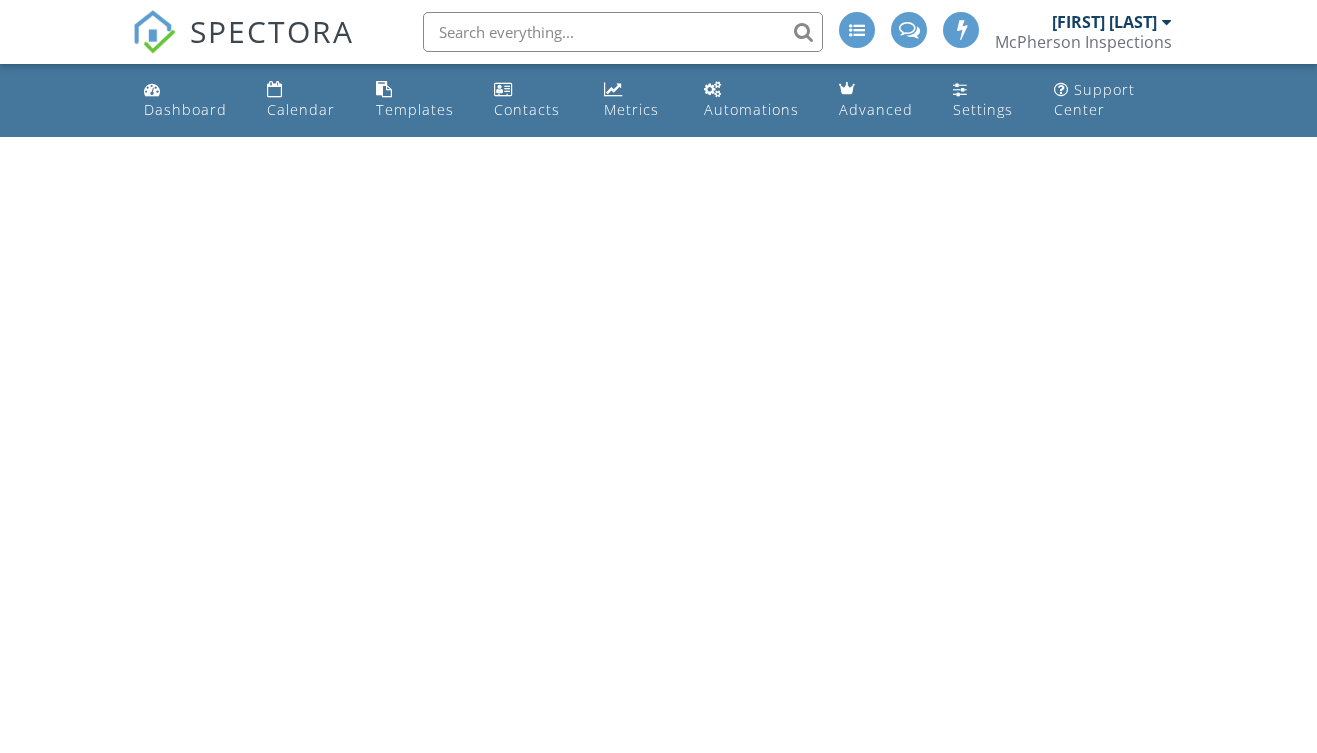scroll, scrollTop: 0, scrollLeft: 0, axis: both 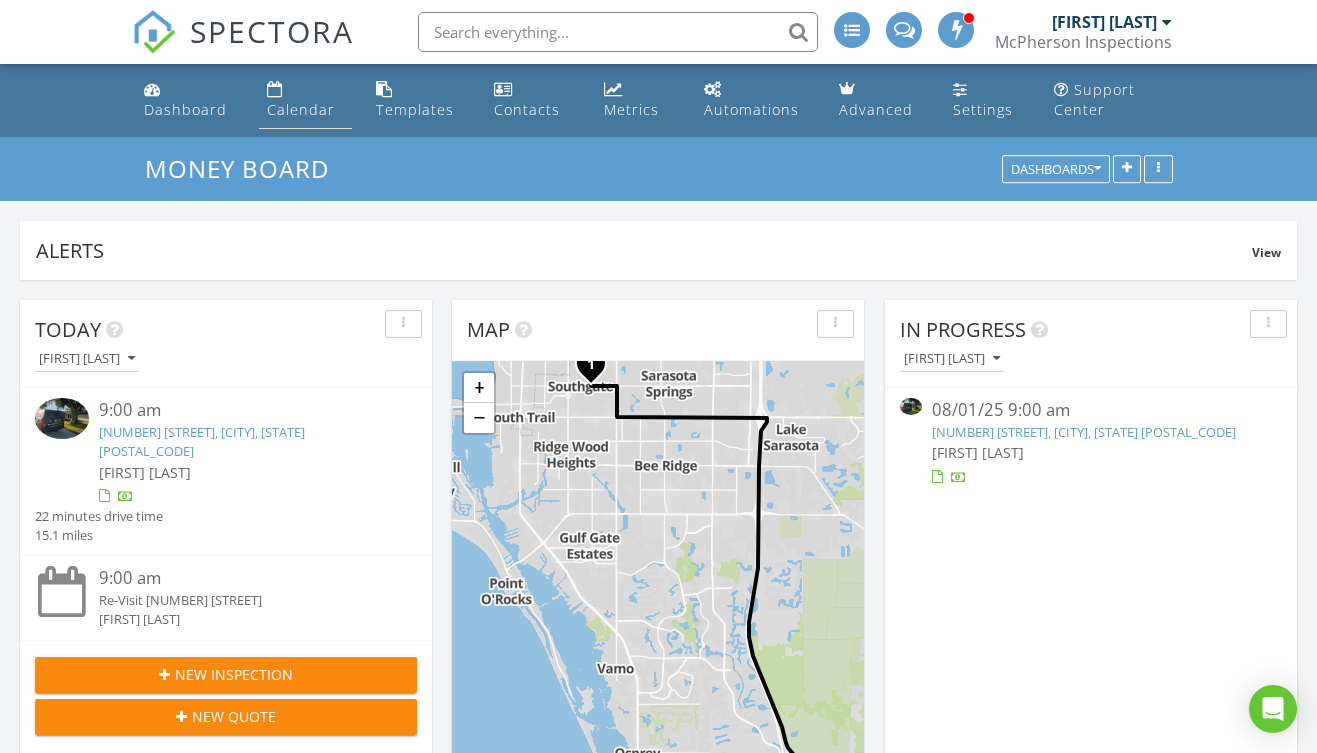 click on "Calendar" at bounding box center [301, 109] 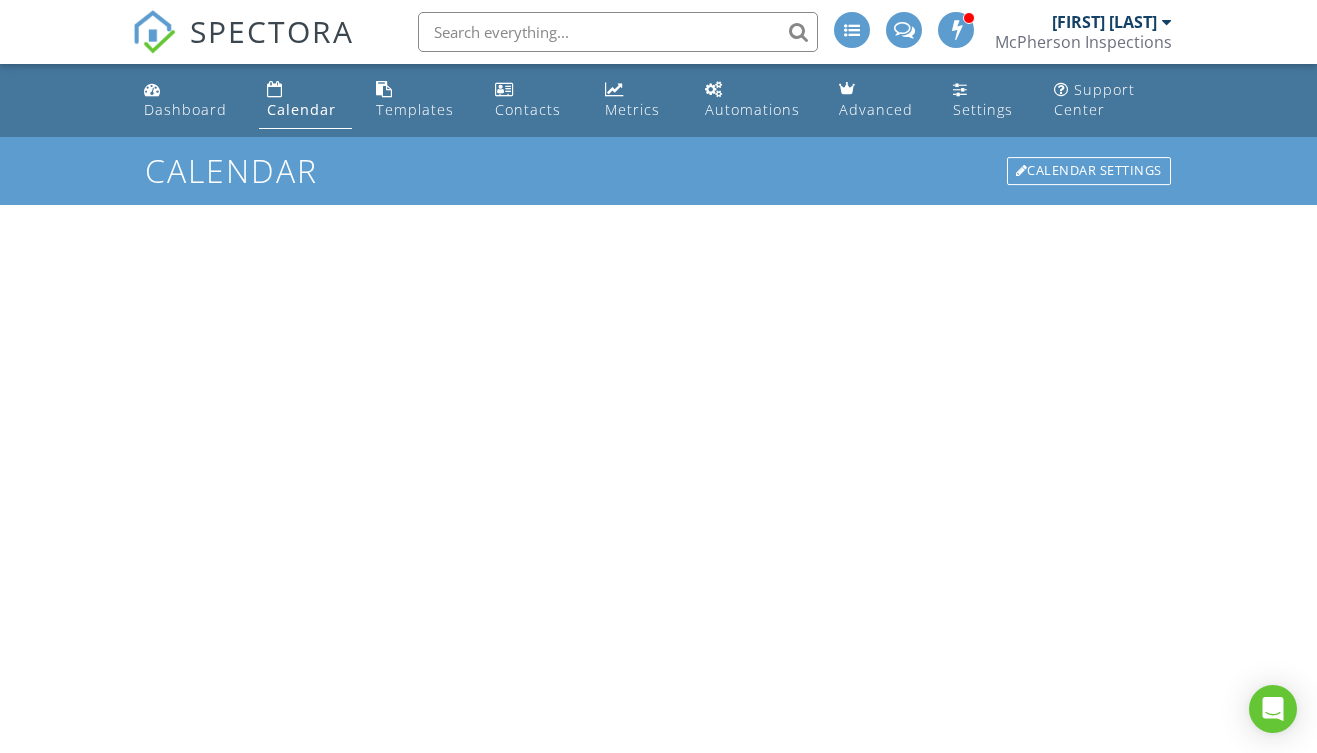 scroll, scrollTop: 0, scrollLeft: 0, axis: both 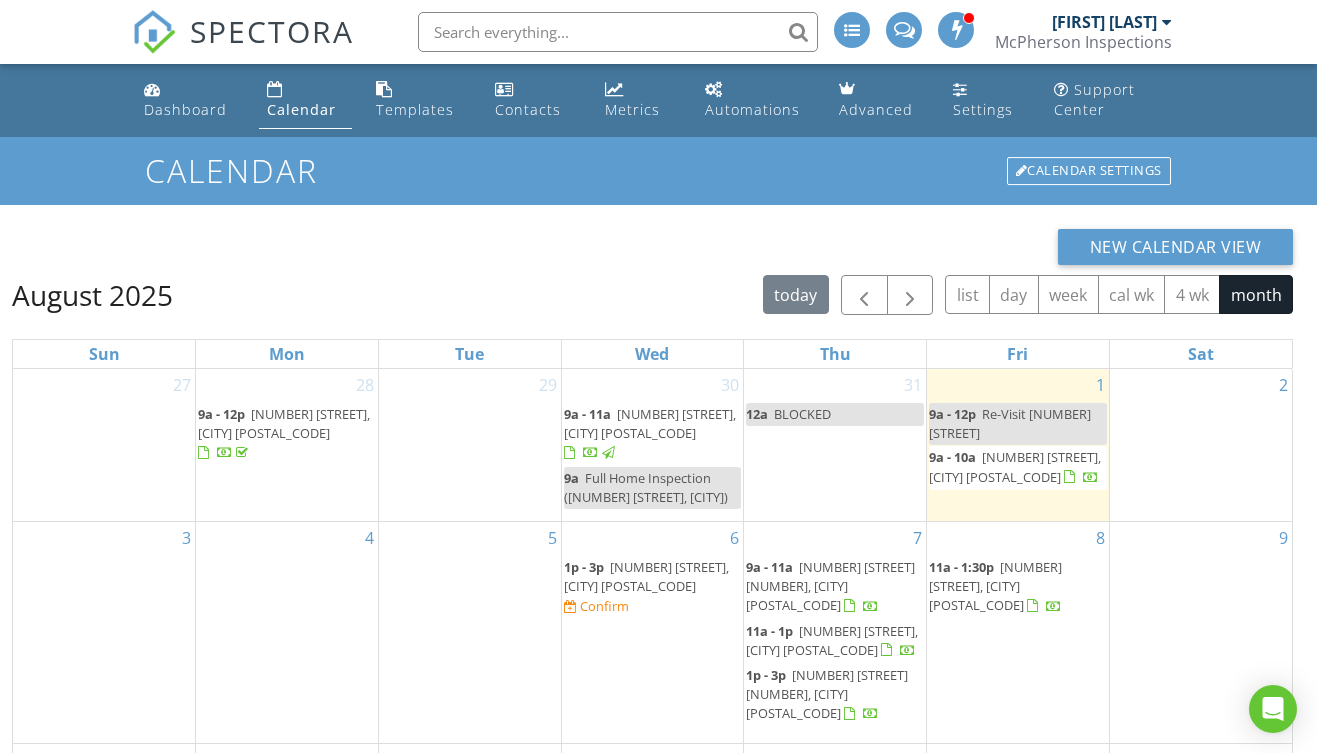 click on "[NUMBER] [STREET], [CITY] [POSTAL_CODE]" at bounding box center [650, 423] 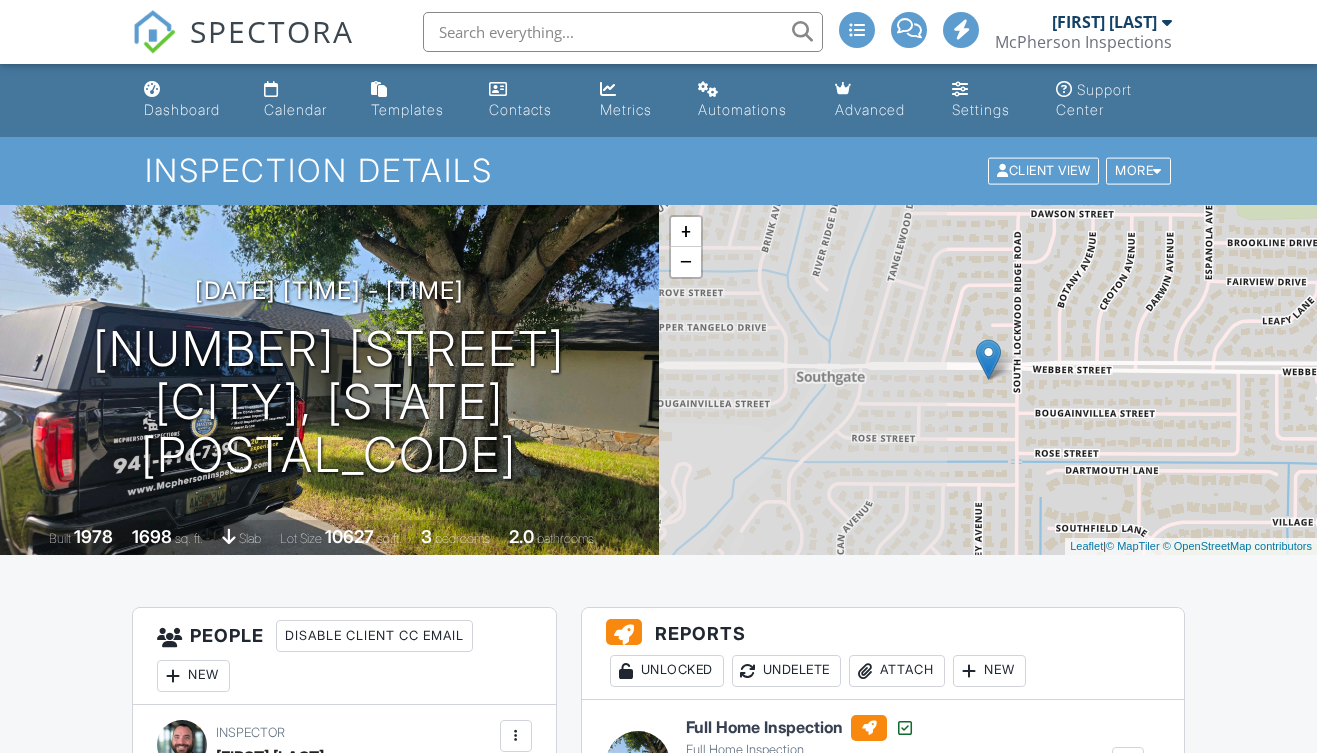scroll, scrollTop: 531, scrollLeft: 0, axis: vertical 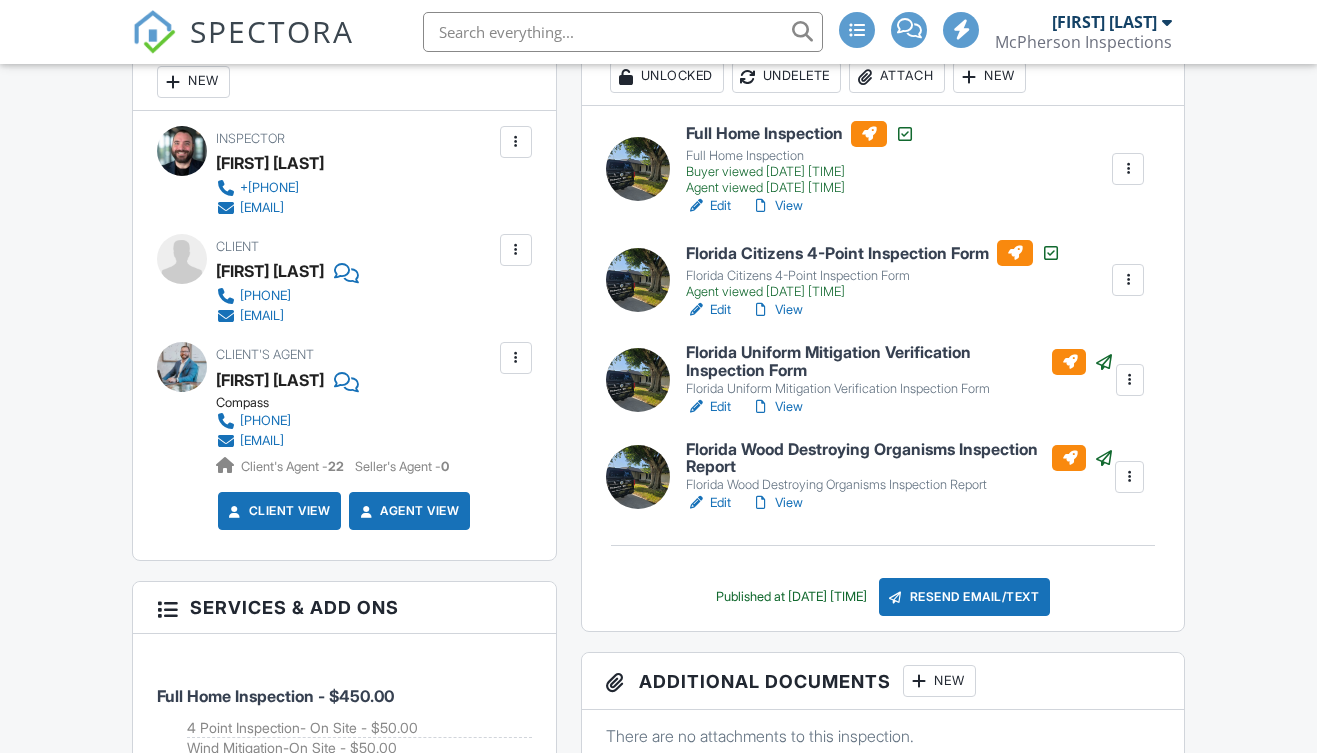 click at bounding box center (516, 358) 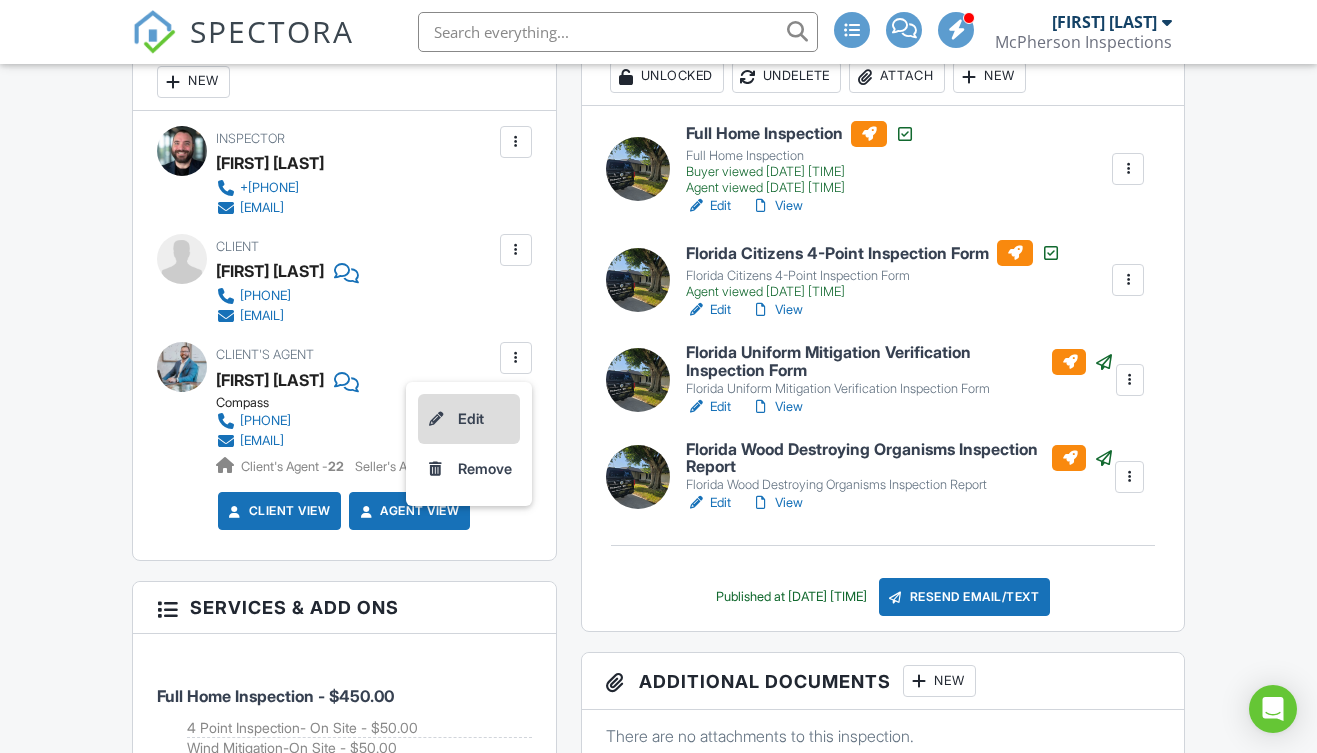 click on "Edit" at bounding box center (469, 419) 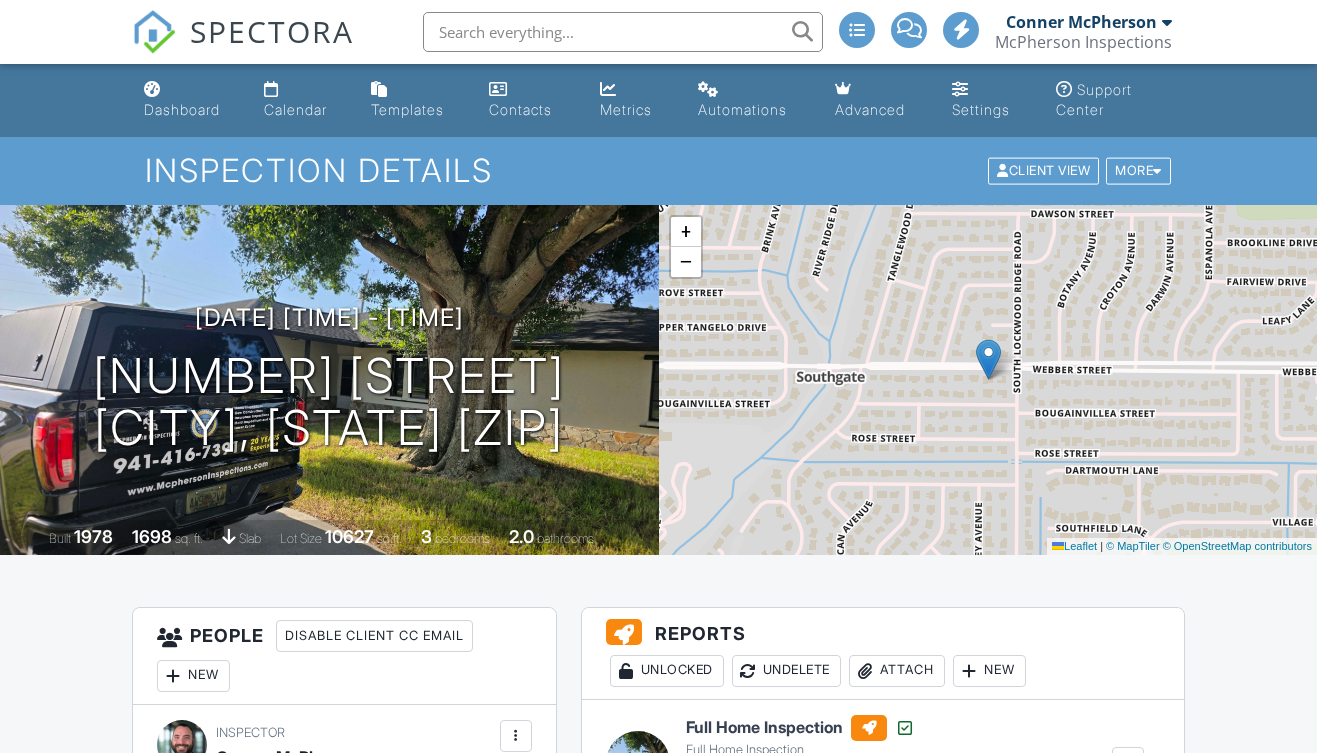 scroll, scrollTop: 535, scrollLeft: 0, axis: vertical 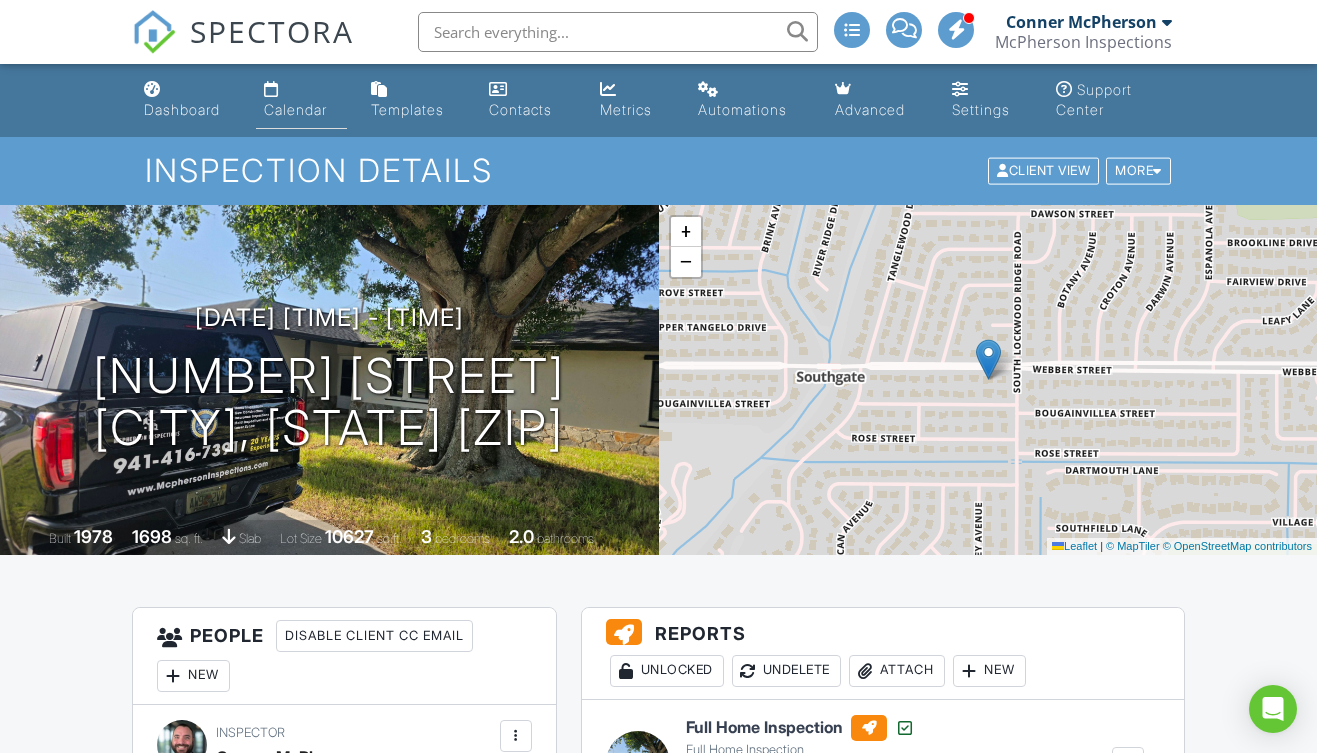 click on "Calendar" at bounding box center (295, 109) 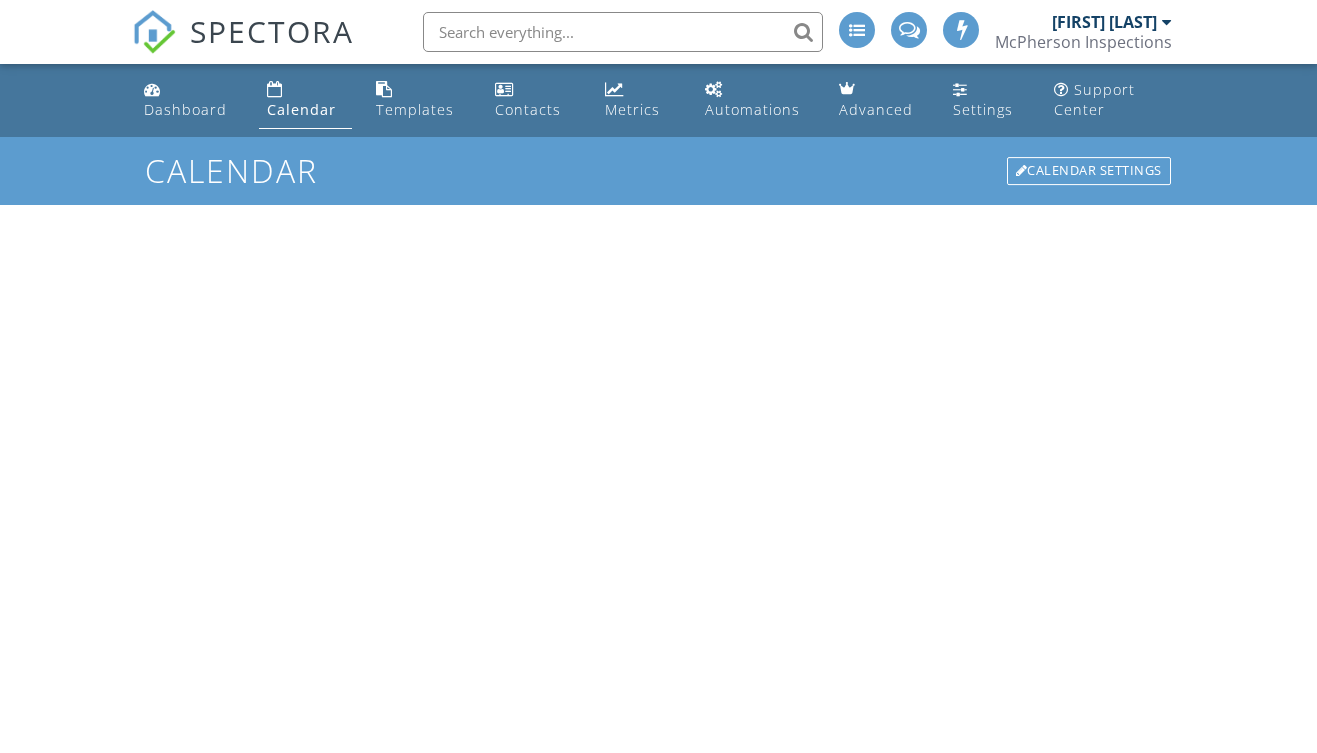 scroll, scrollTop: 0, scrollLeft: 0, axis: both 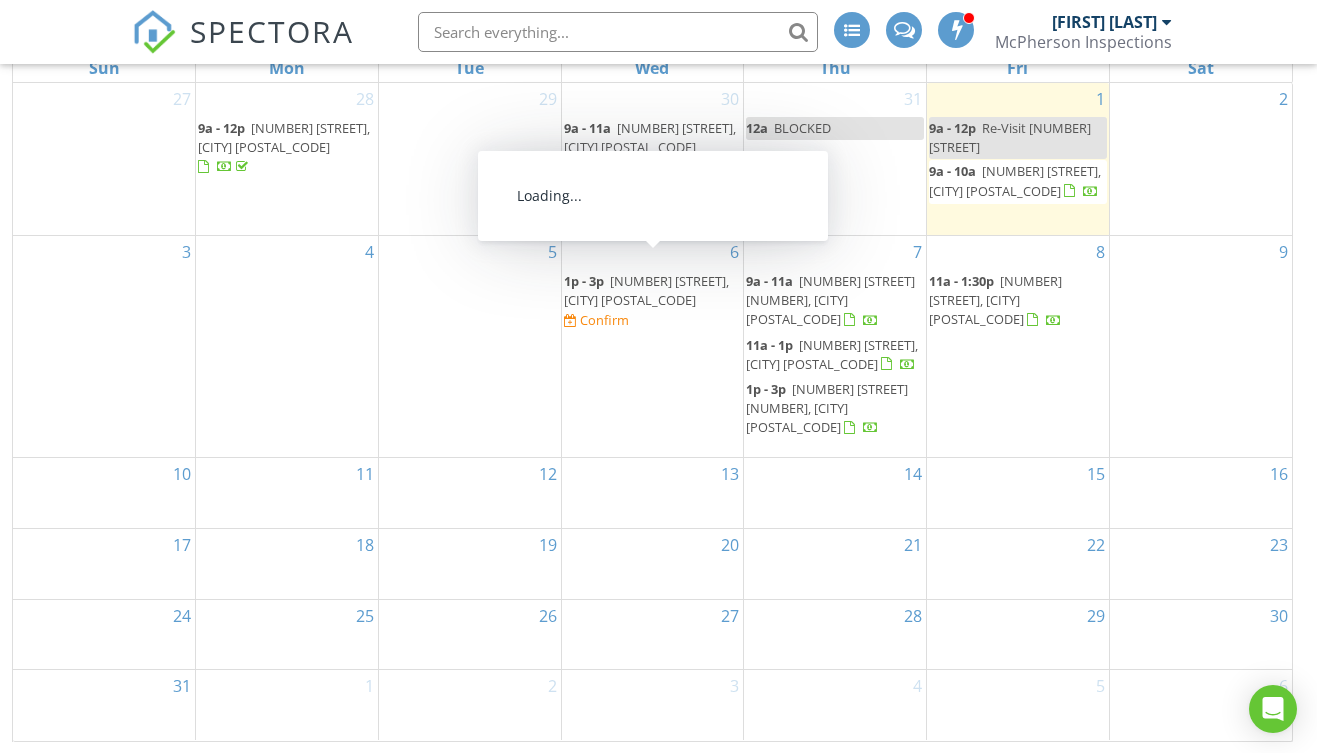 click on "[NUMBER] [STREET], [CITY] [POSTAL_CODE]" at bounding box center (646, 290) 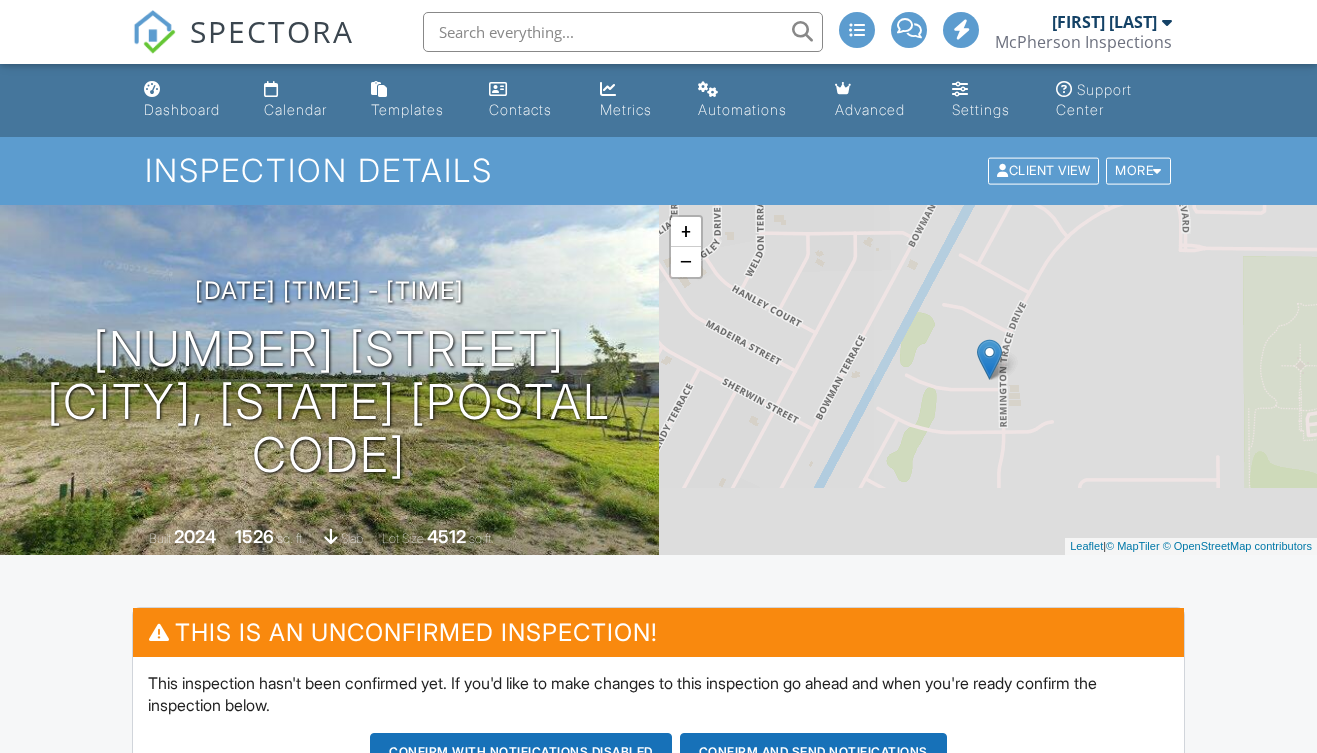 scroll, scrollTop: 0, scrollLeft: 0, axis: both 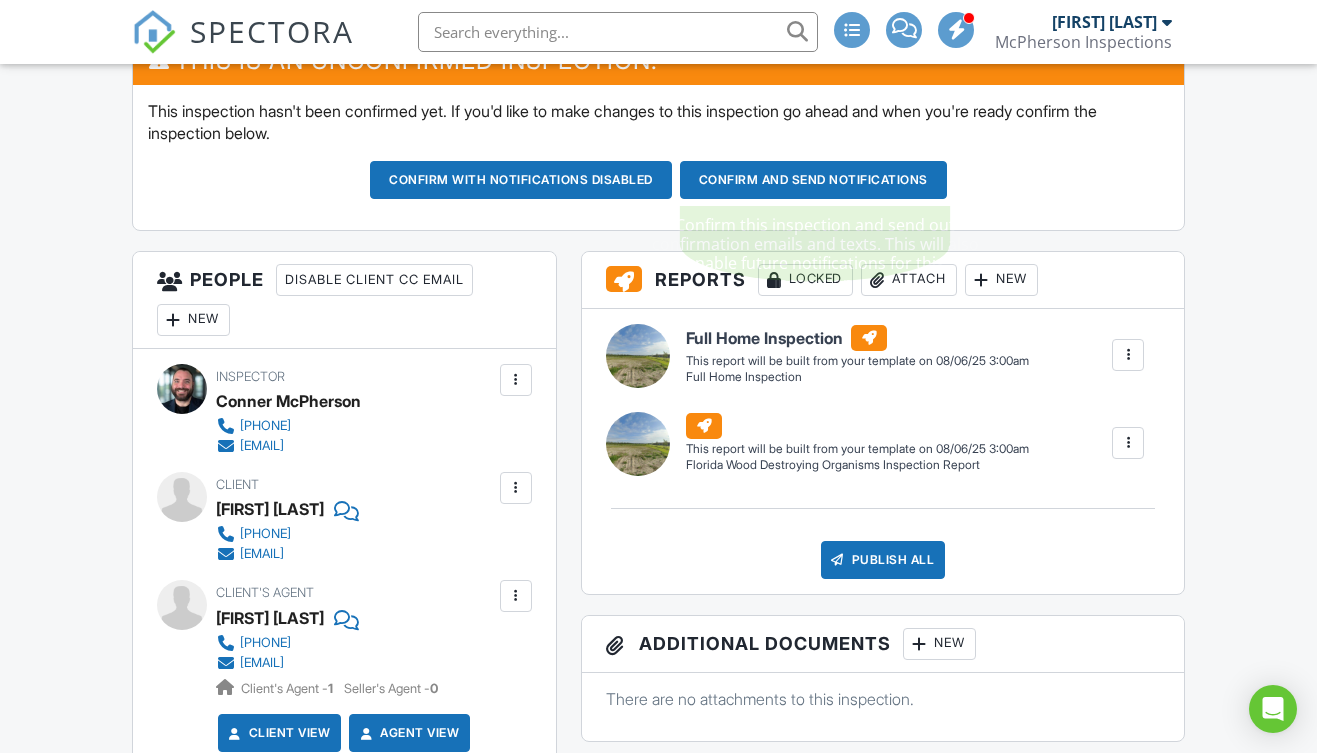 click on "Confirm and send notifications" at bounding box center [521, 180] 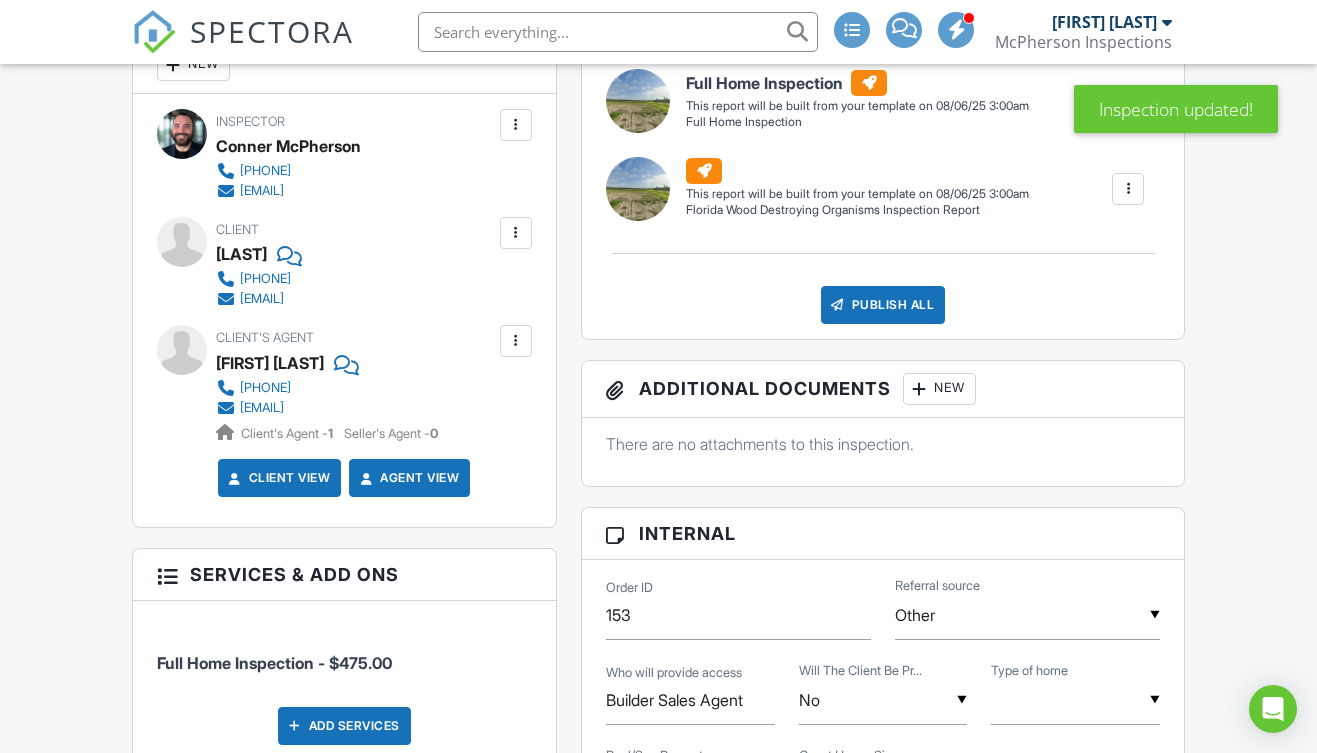 scroll, scrollTop: 764, scrollLeft: 0, axis: vertical 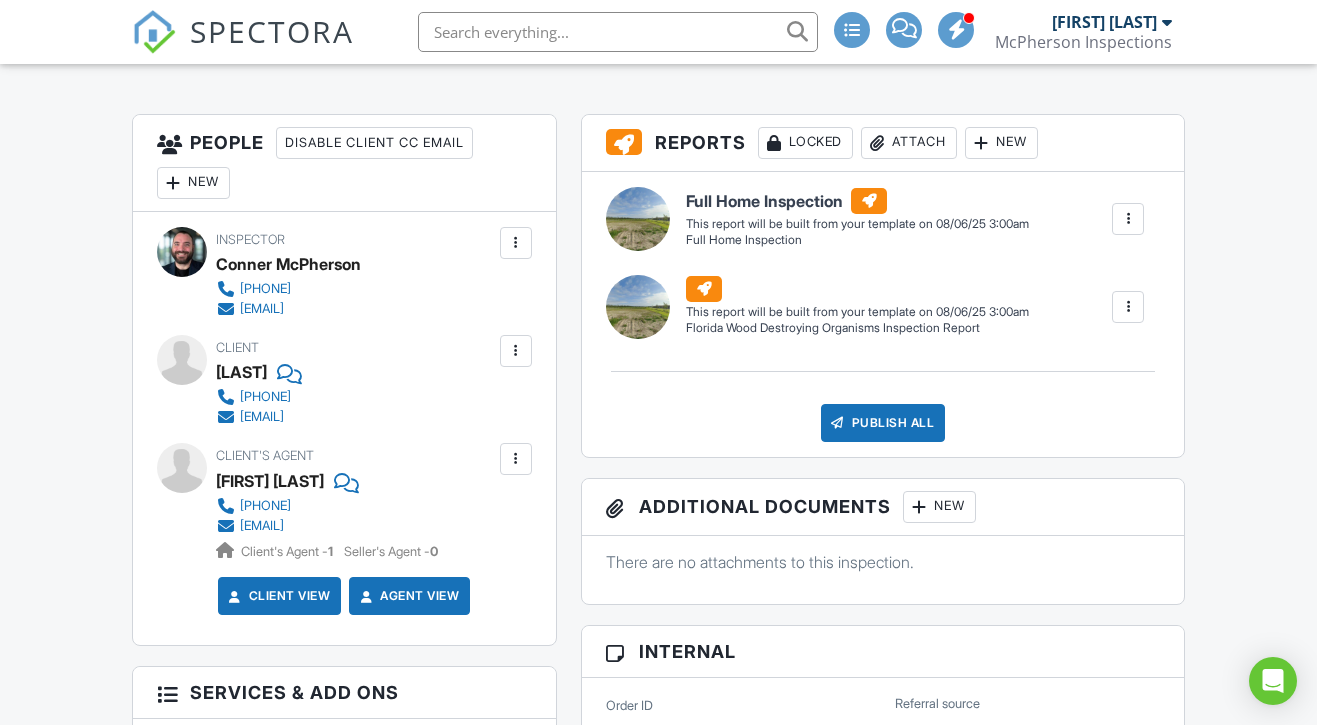 click at bounding box center (516, 459) 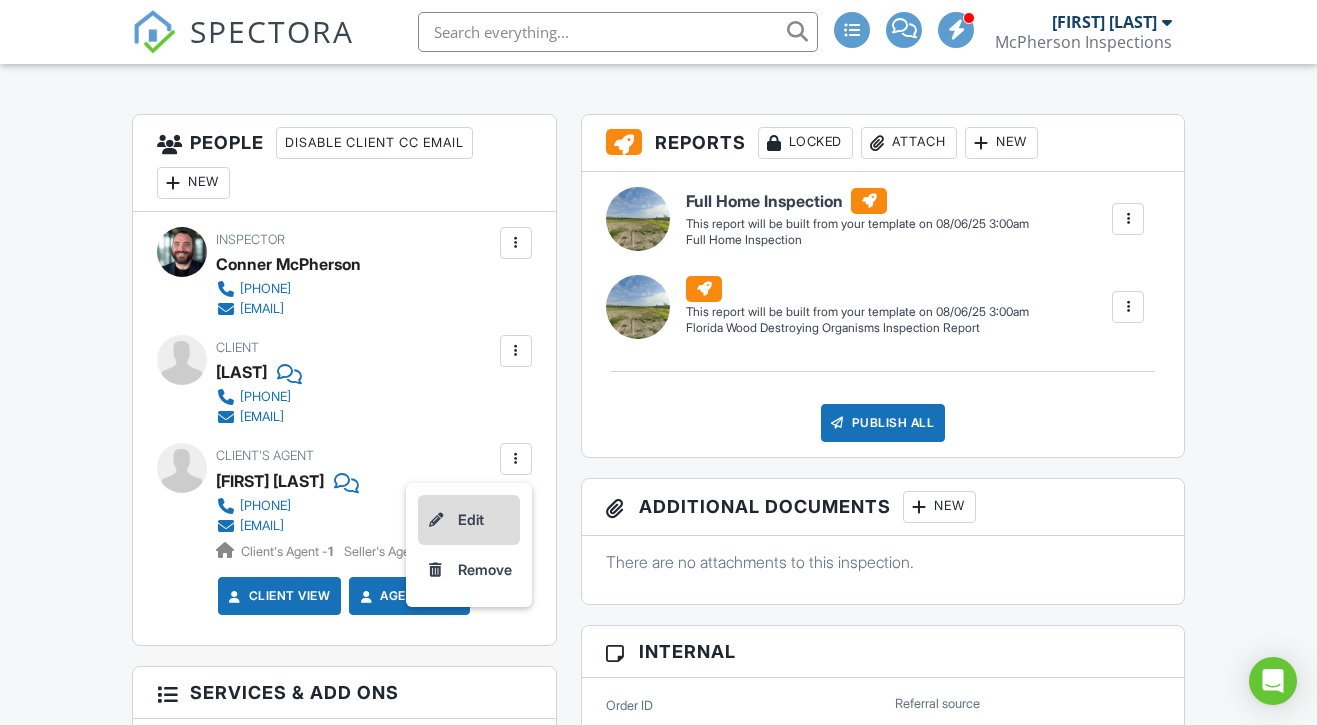 click on "Edit" at bounding box center [469, 520] 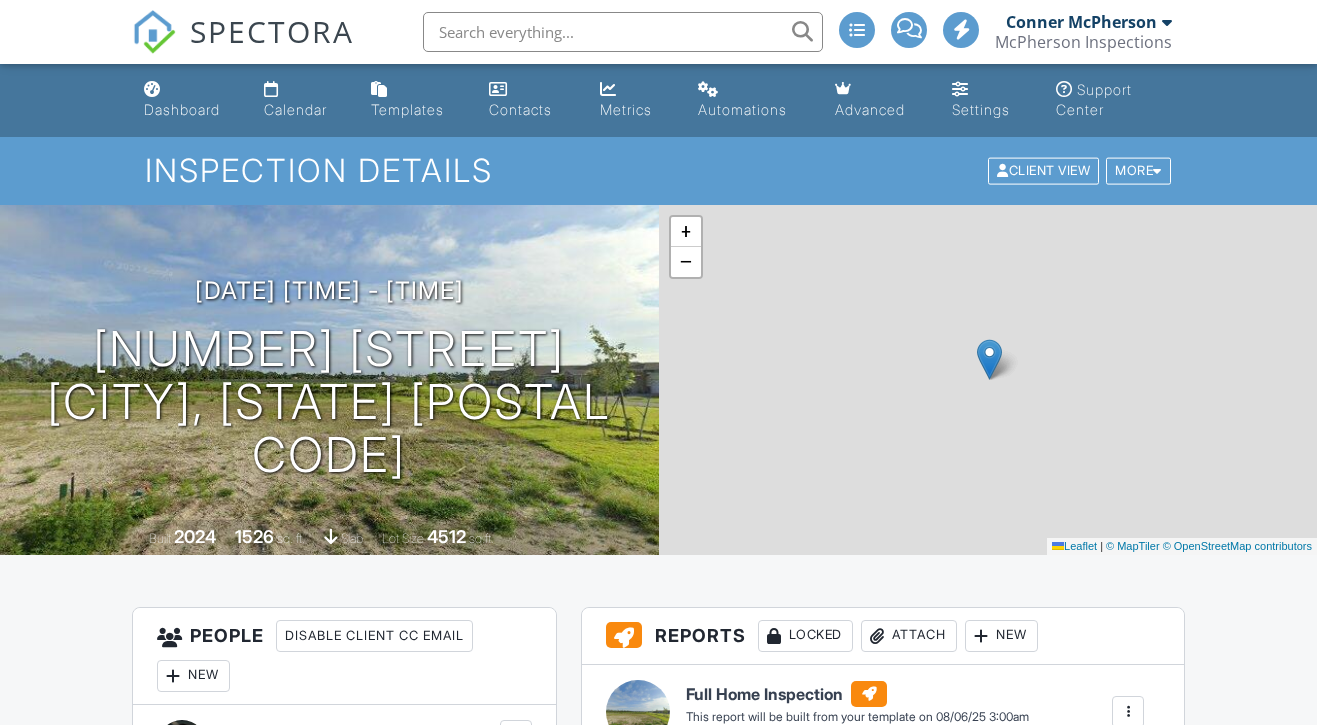 scroll, scrollTop: 0, scrollLeft: 0, axis: both 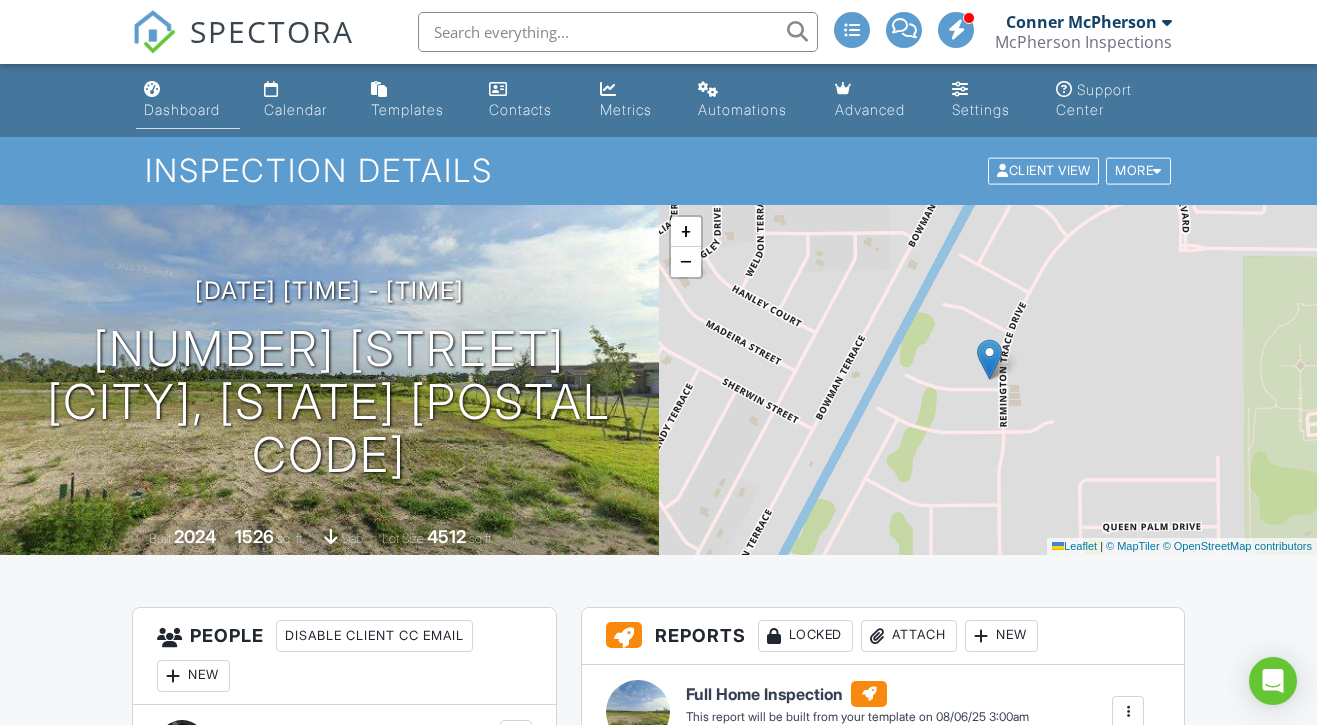 click at bounding box center [152, 89] 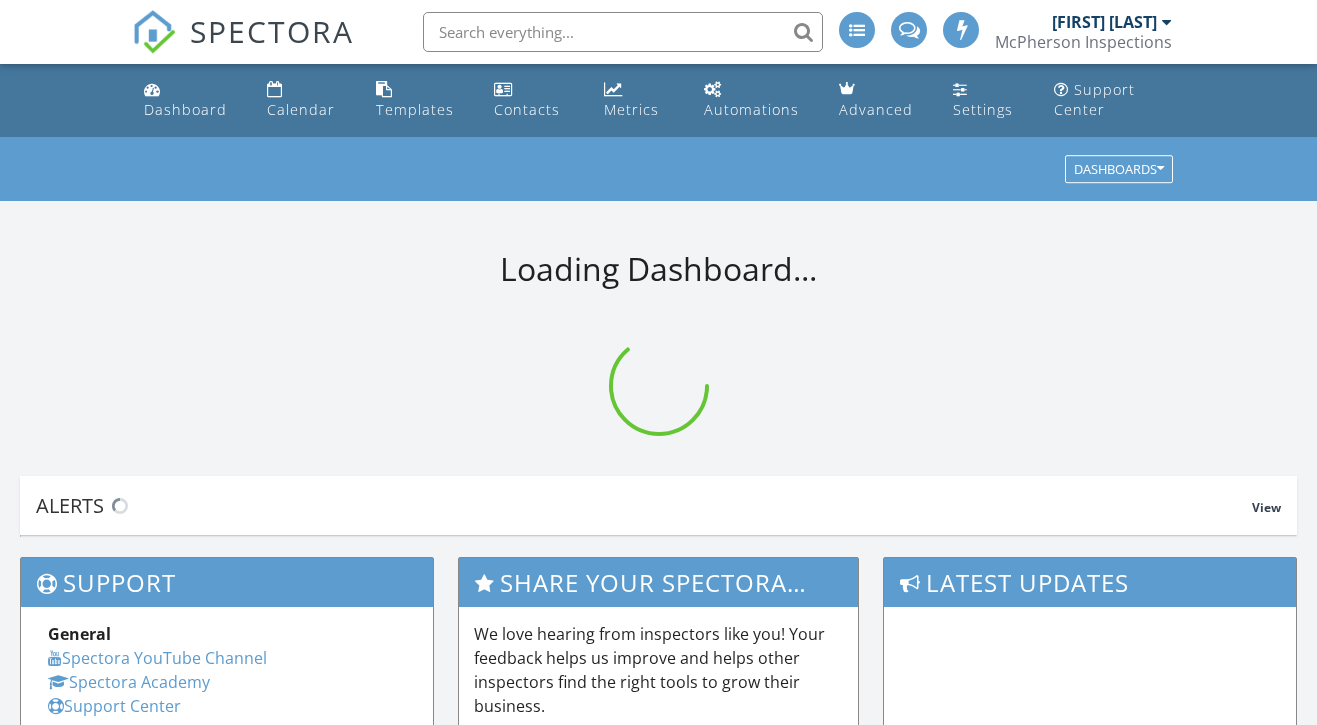 scroll, scrollTop: 0, scrollLeft: 0, axis: both 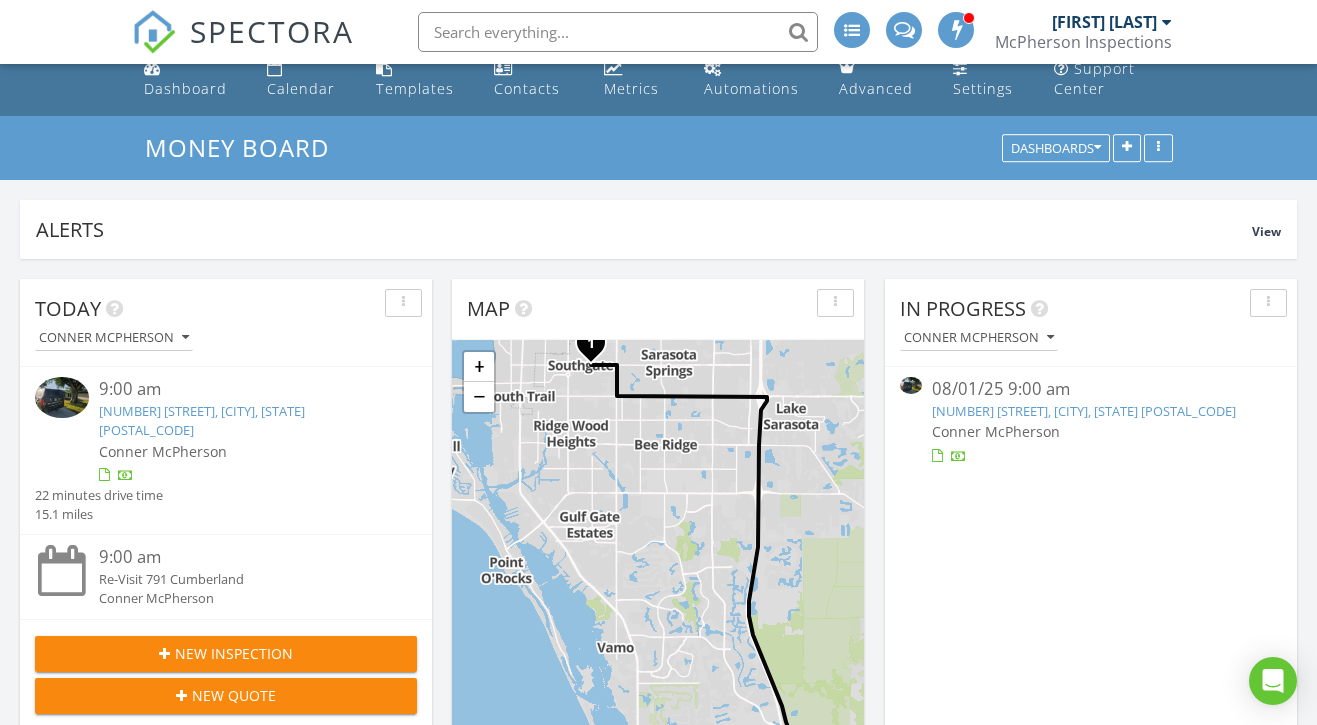 click on "9:00 am
Re-Visit 791 Cumberland
Conner McPherson" at bounding box center [226, 576] 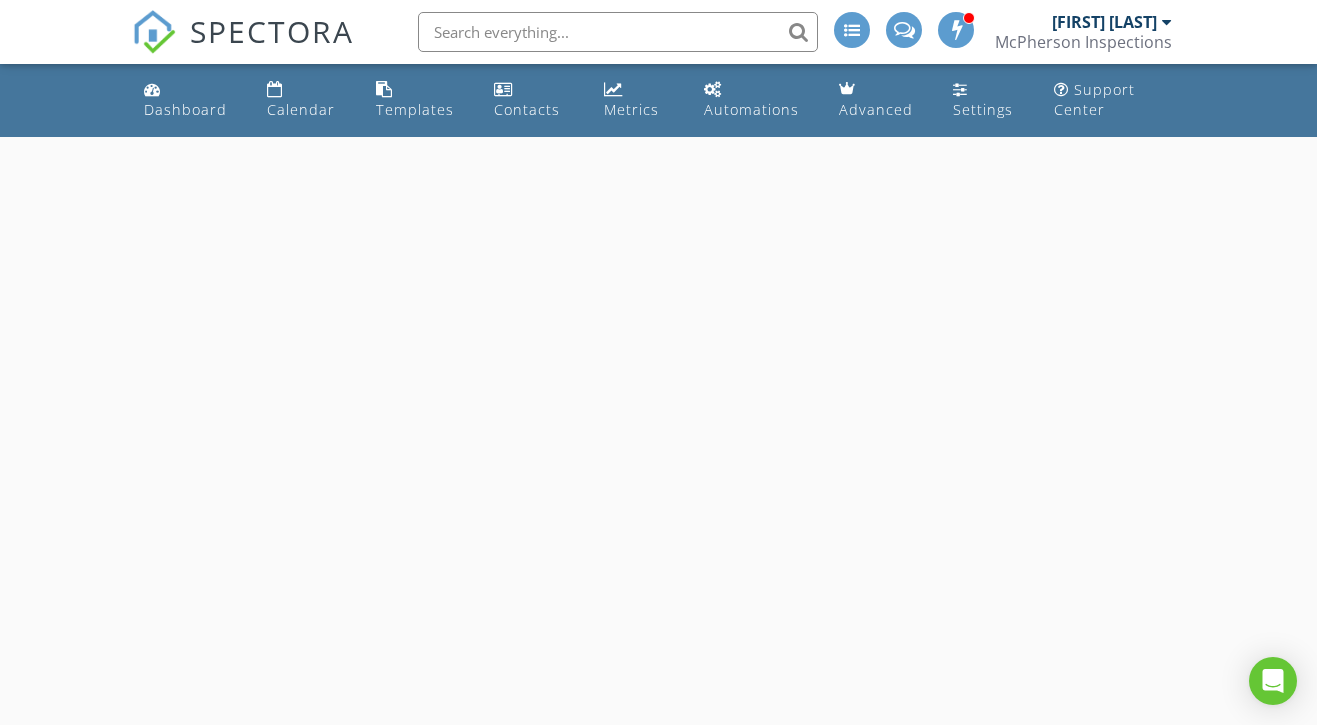 scroll, scrollTop: 0, scrollLeft: 0, axis: both 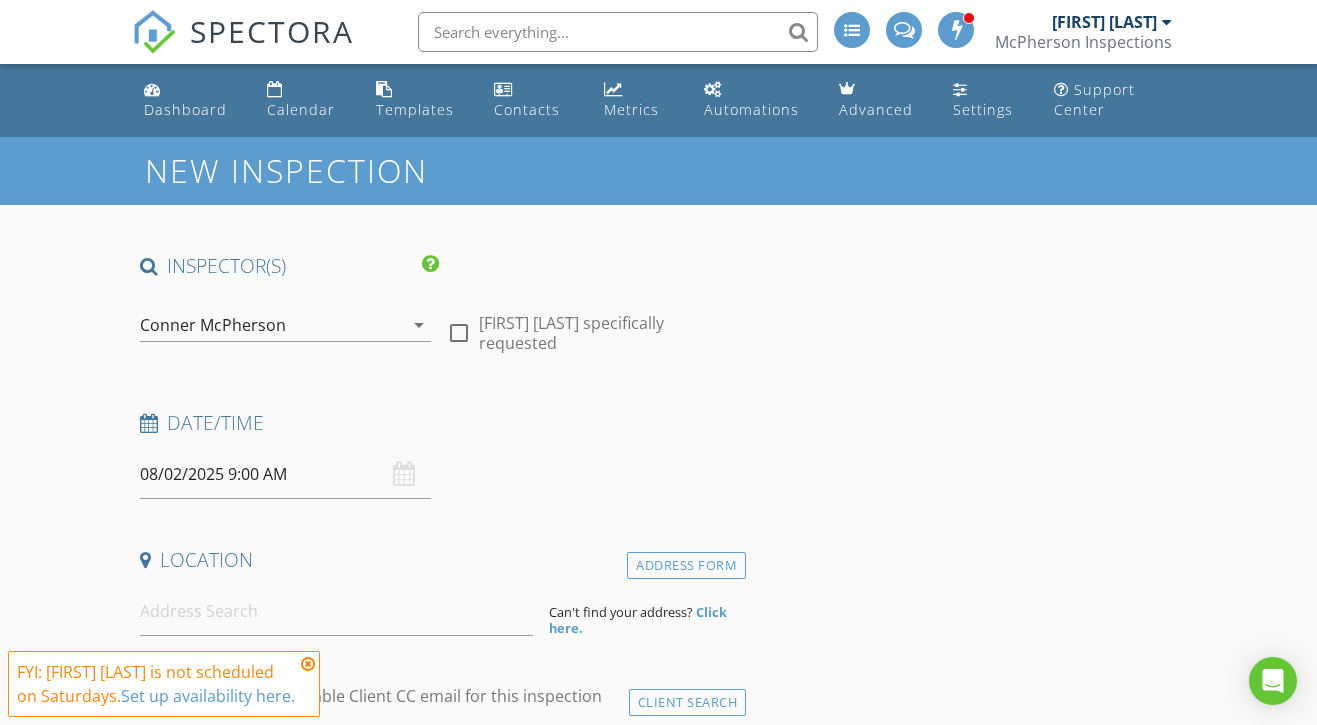 click on "08/02/2025 9:00 AM" at bounding box center (285, 474) 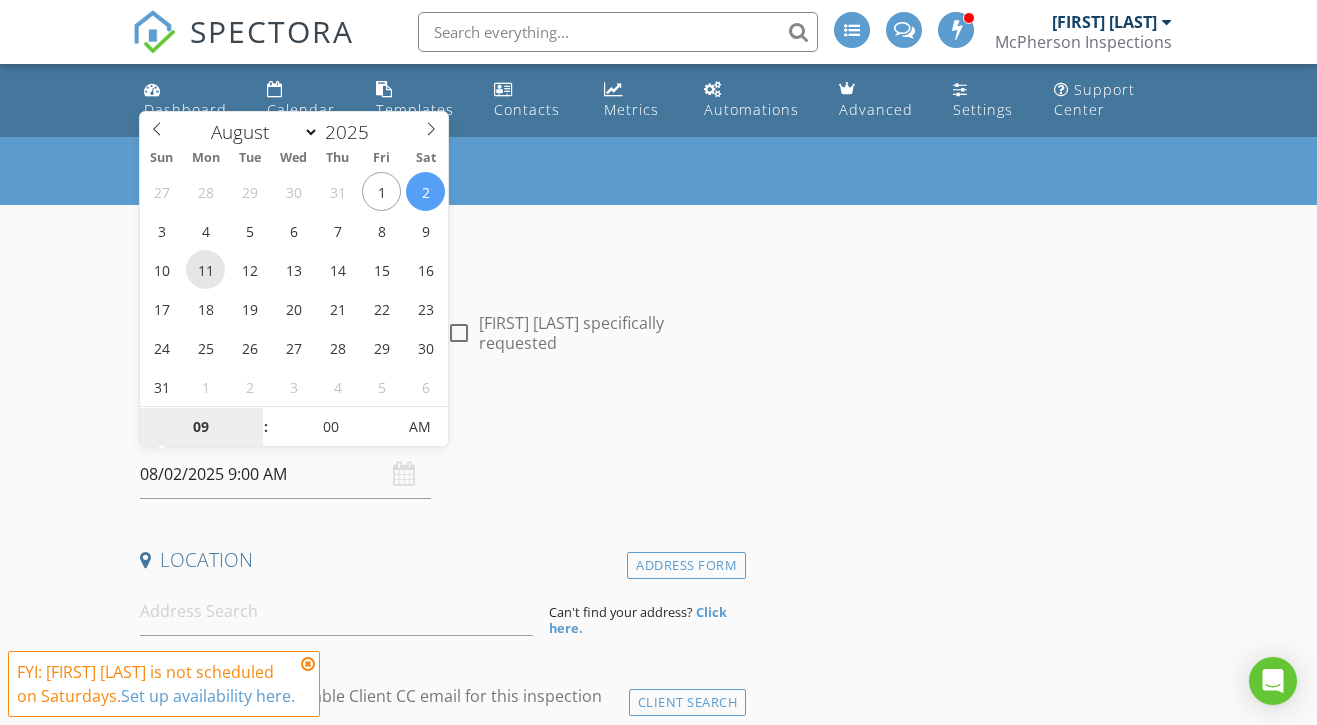 type on "08/11/2025 9:00 AM" 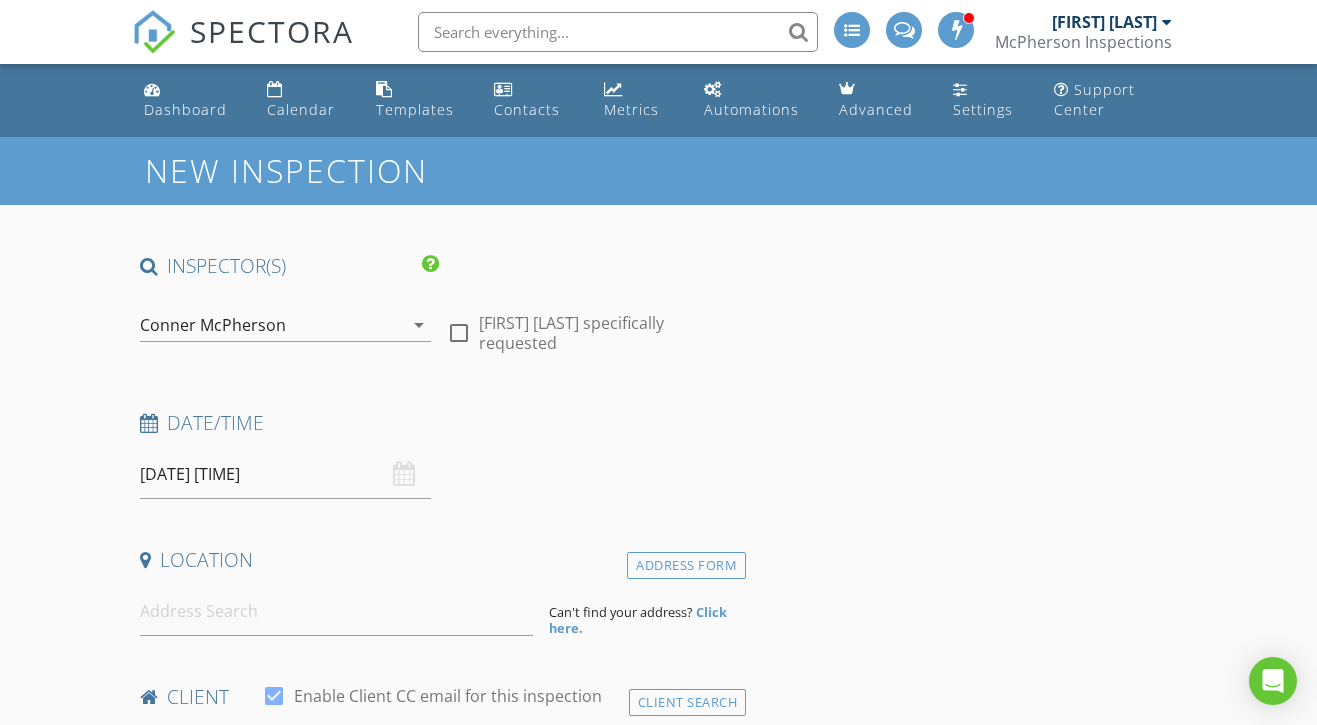 click on "Date/Time
08/11/2025 9:00 AM" at bounding box center [439, 454] 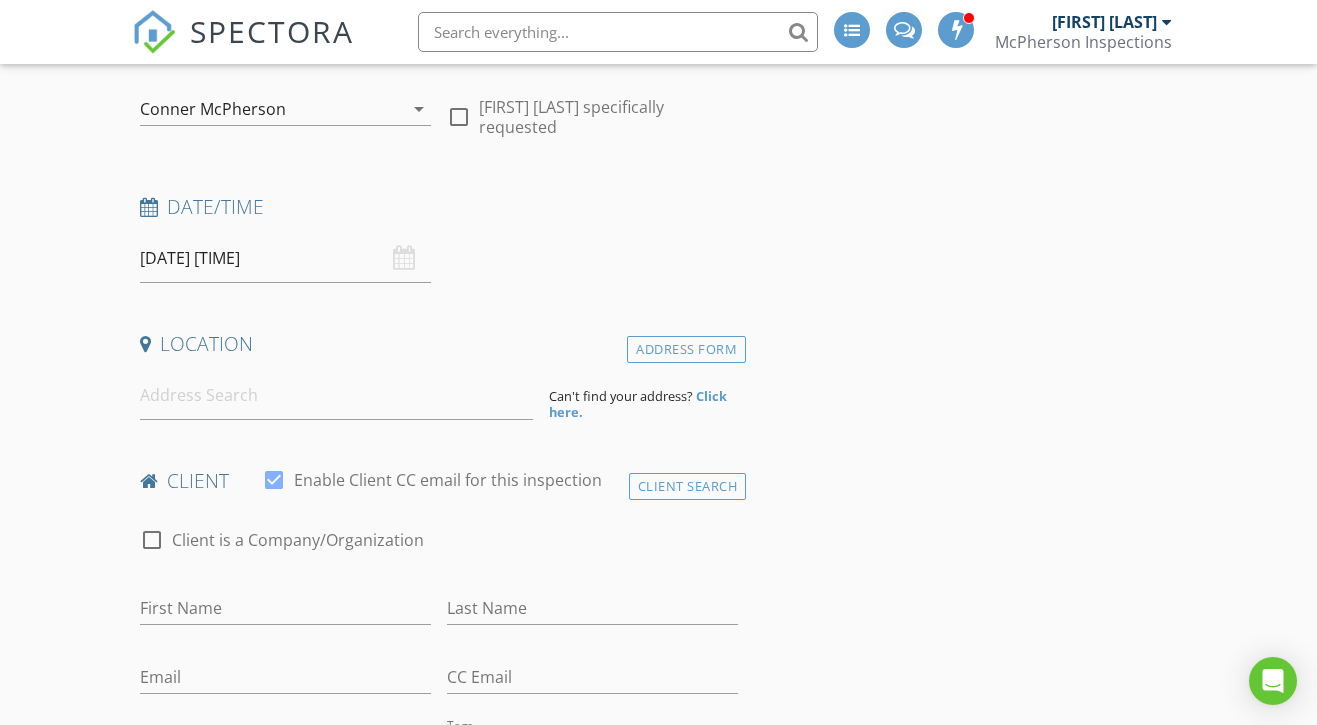 scroll, scrollTop: 222, scrollLeft: 0, axis: vertical 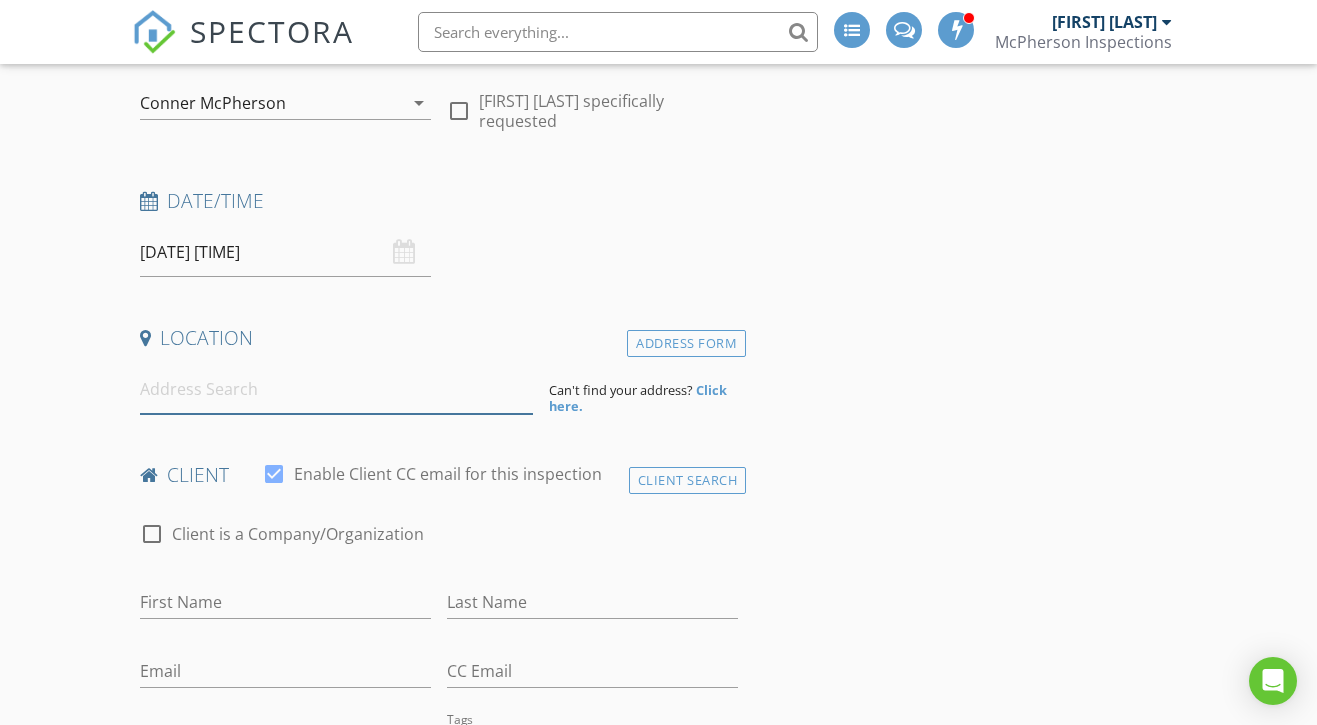 click at bounding box center (337, 389) 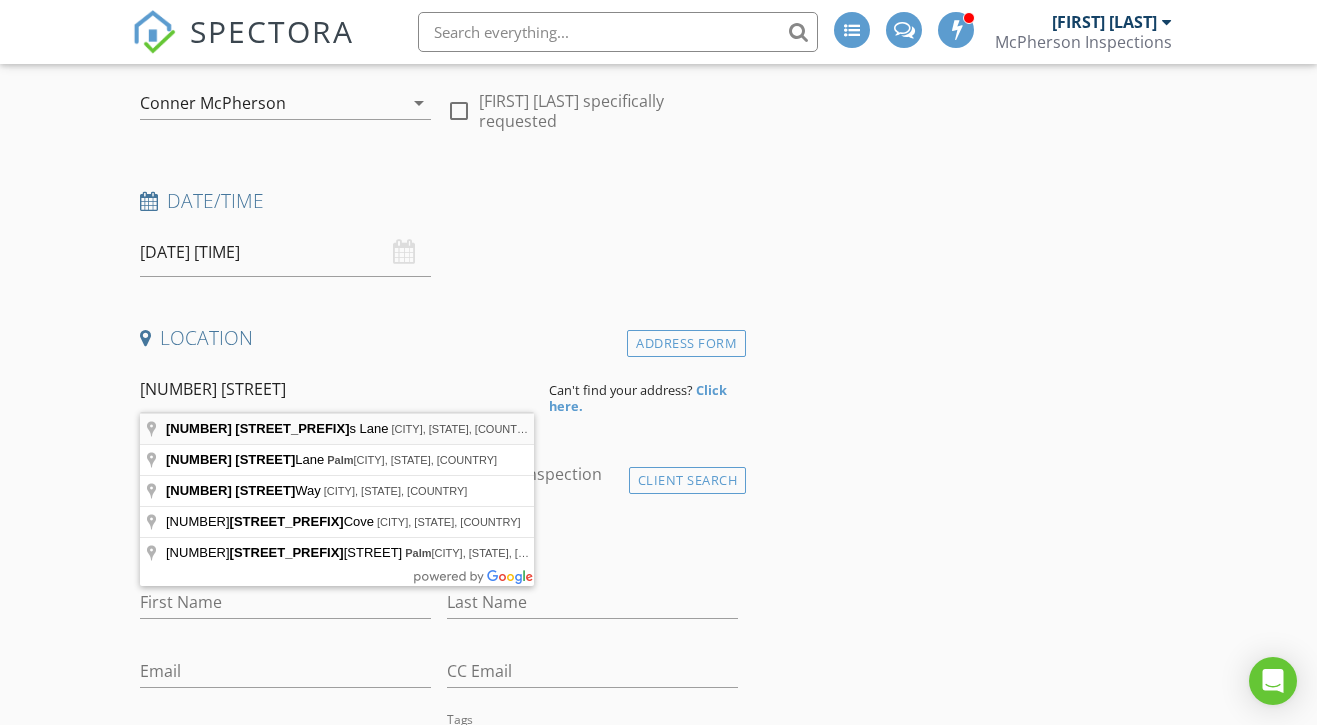type on "15068 Shady Palms Lane, Nokomis, FL, USA" 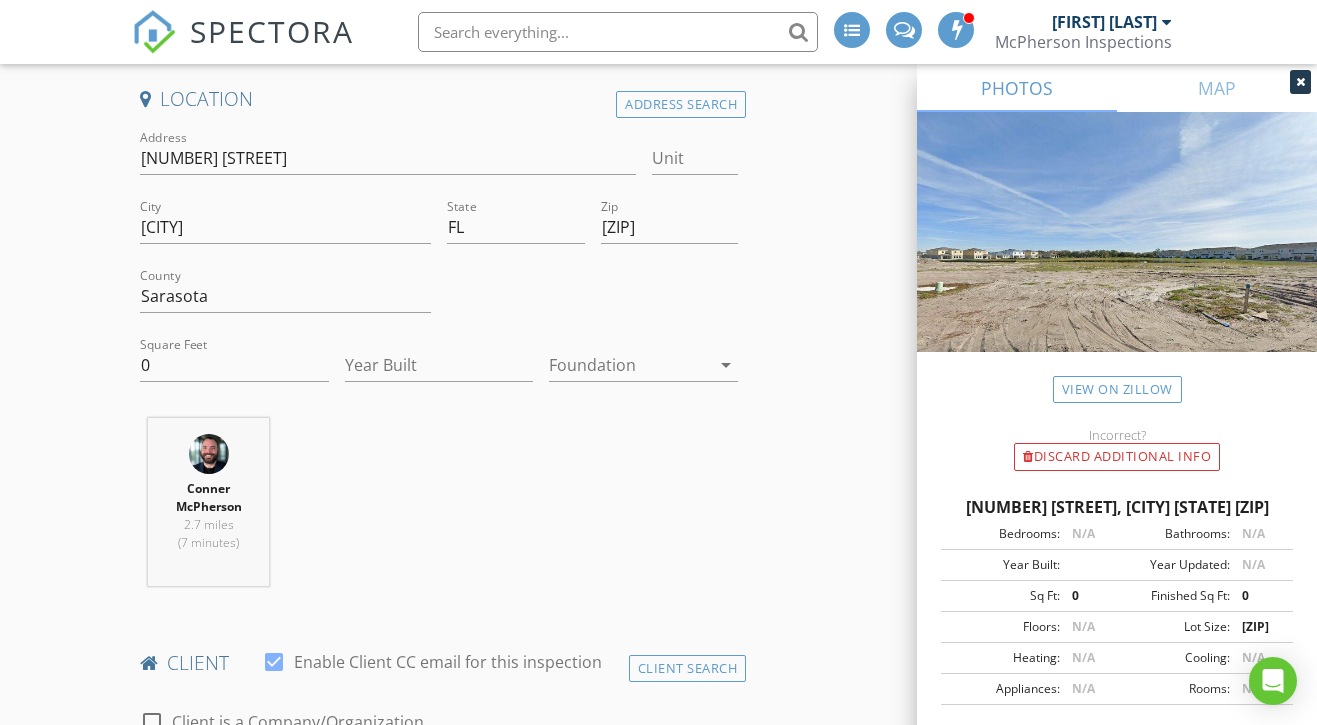 scroll, scrollTop: 520, scrollLeft: 0, axis: vertical 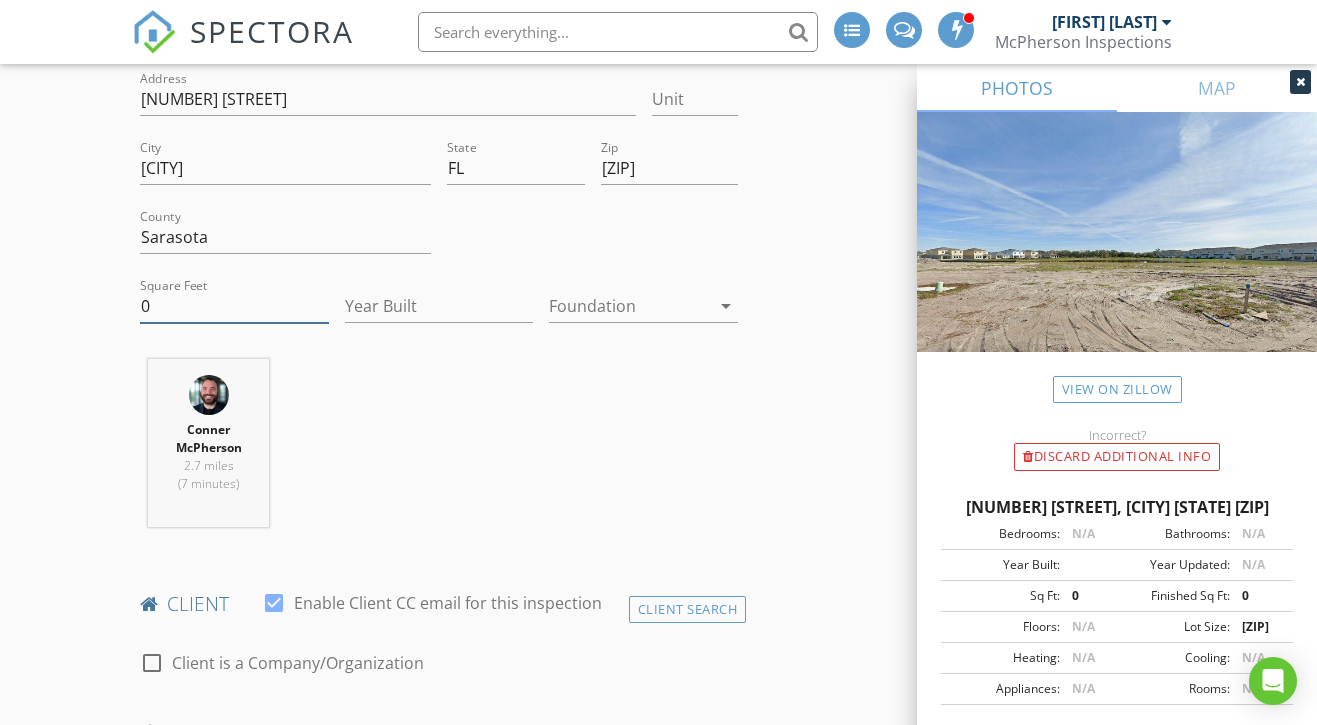 click on "0" at bounding box center [234, 306] 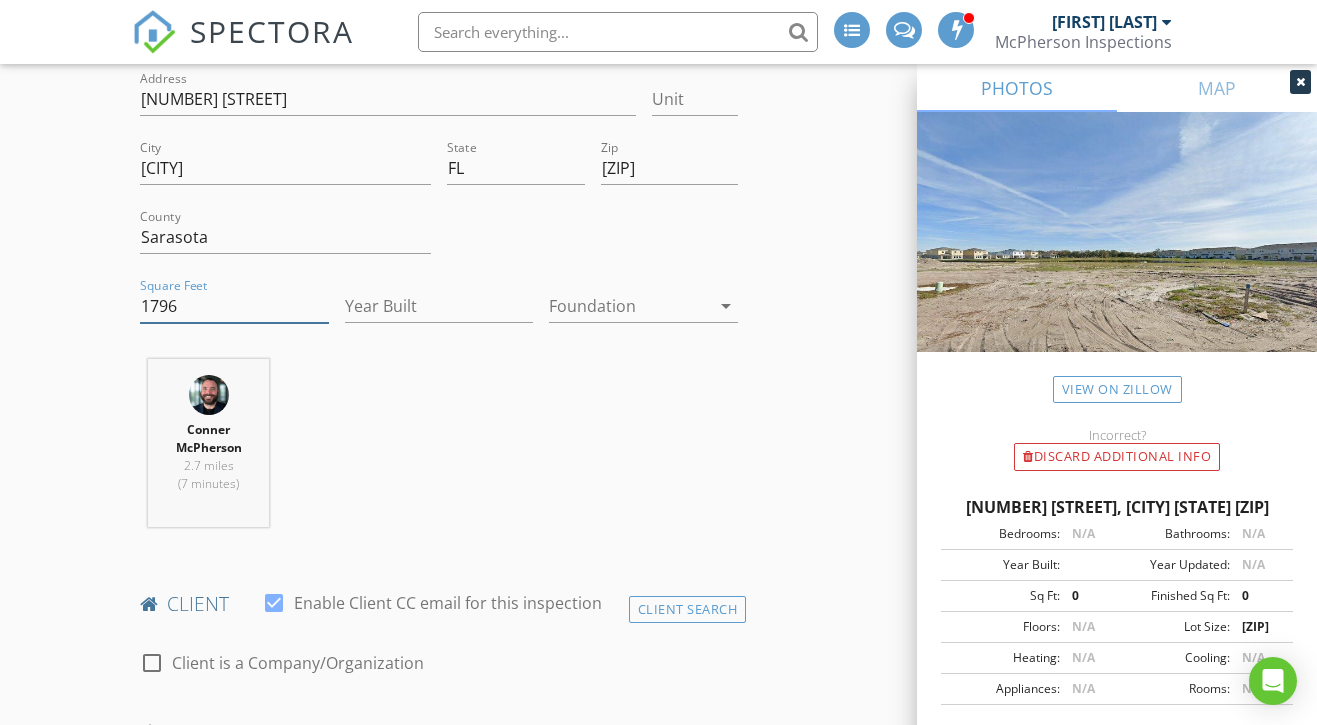 type on "1796" 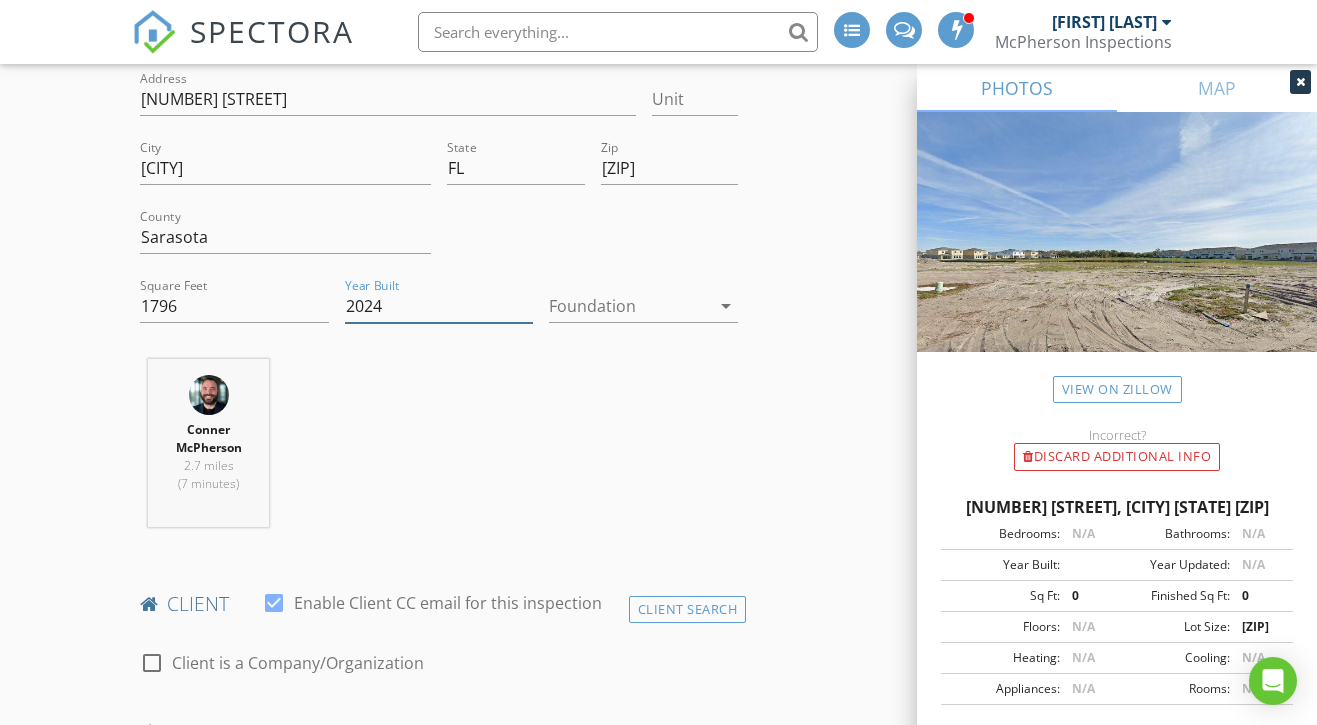 type on "2024" 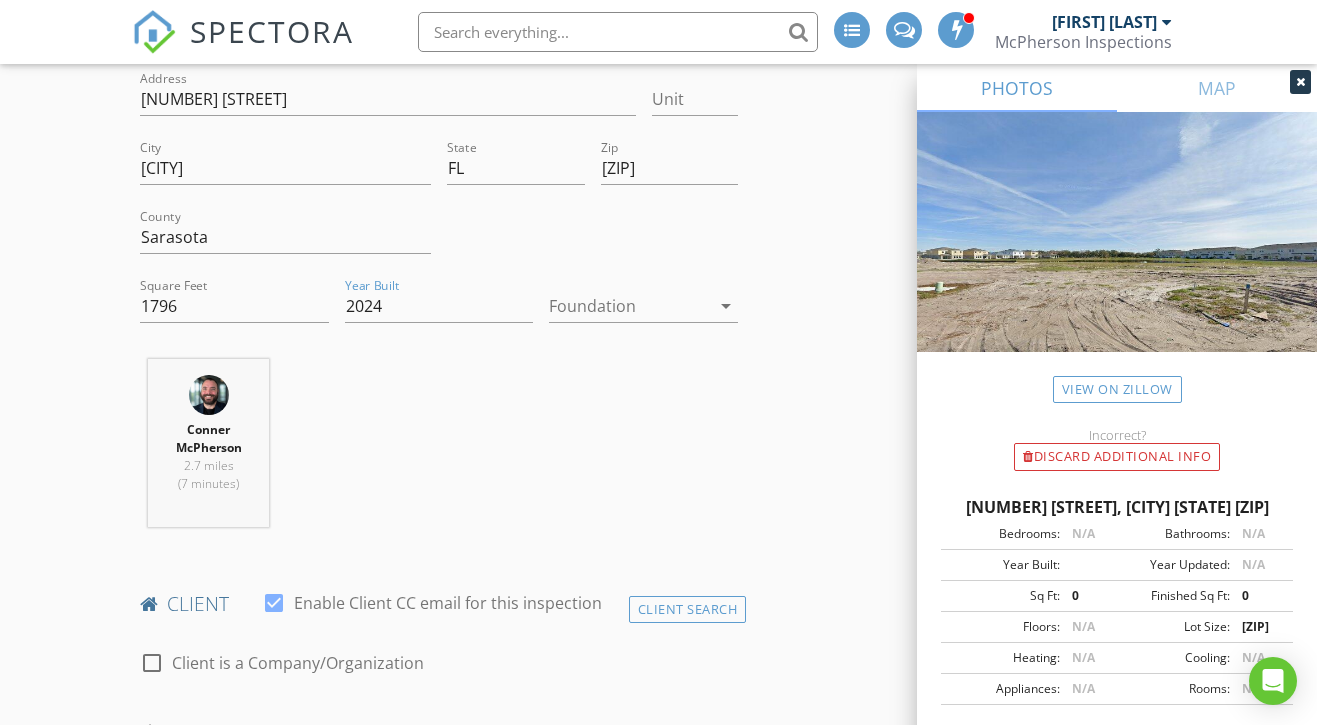 click at bounding box center (629, 306) 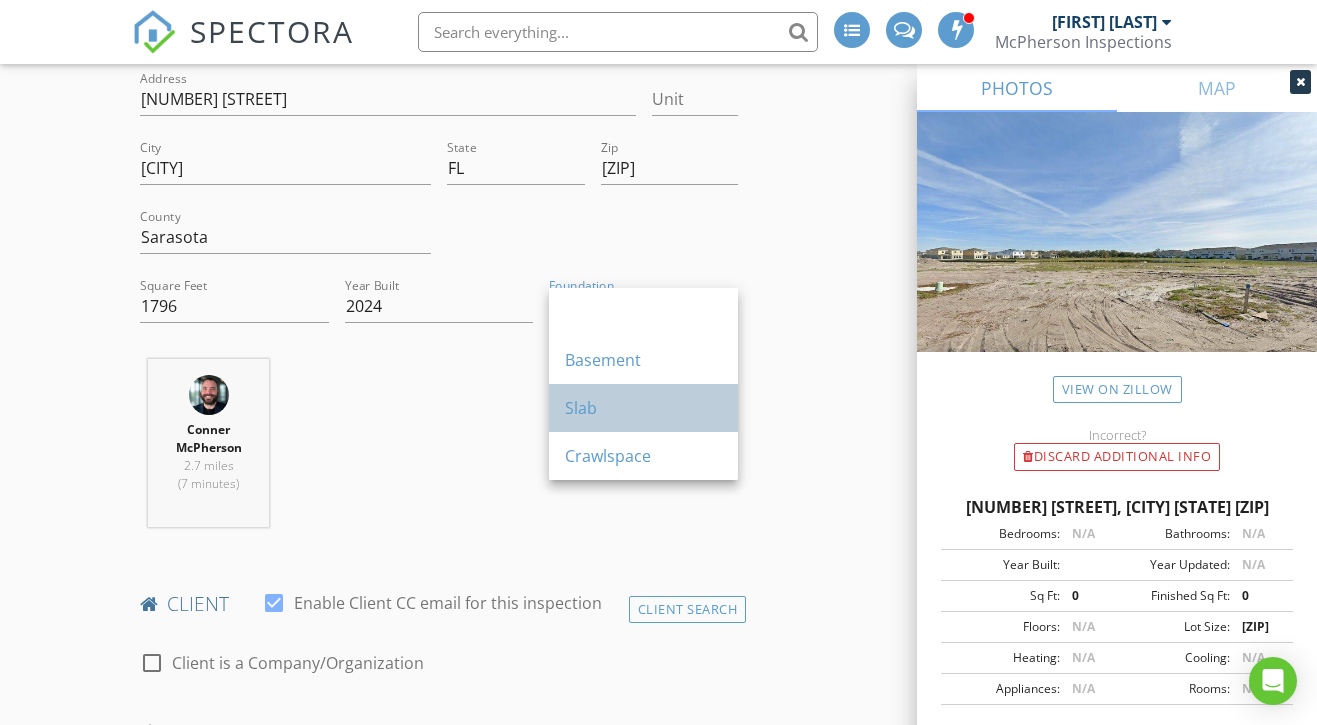 click on "Slab" at bounding box center [643, 408] 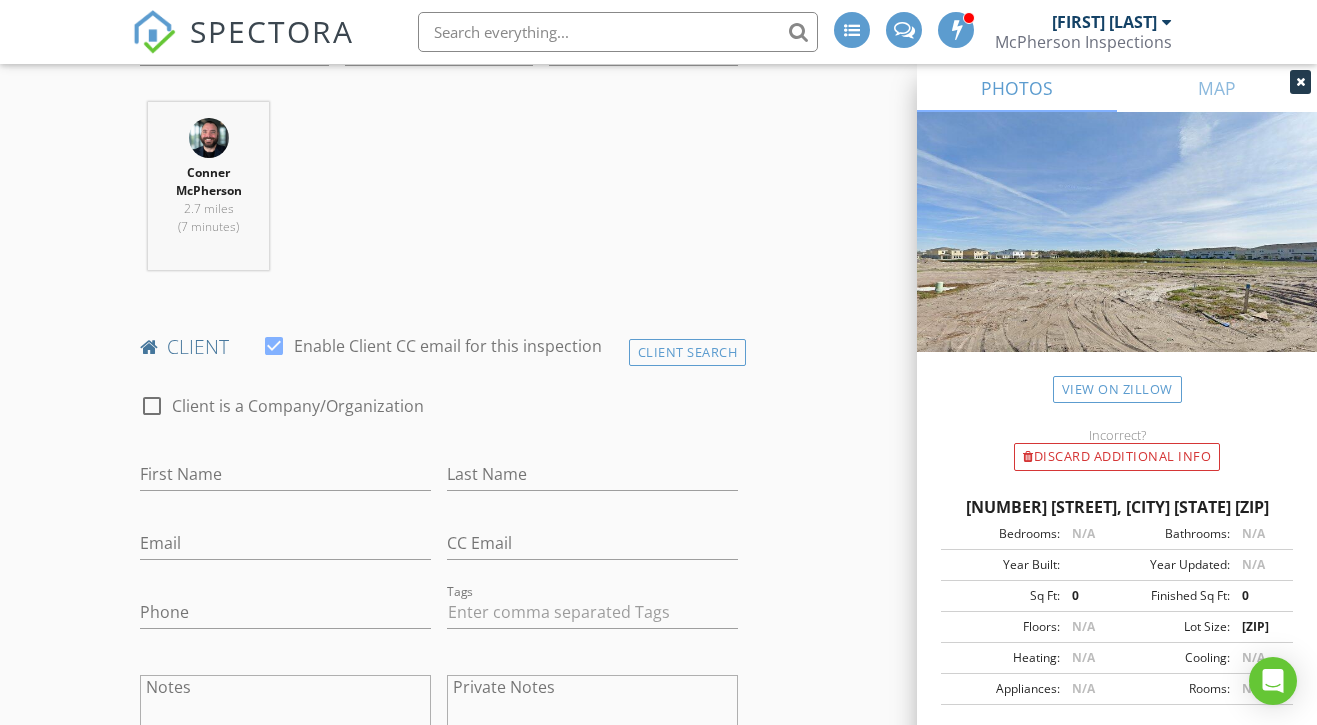 scroll, scrollTop: 803, scrollLeft: 0, axis: vertical 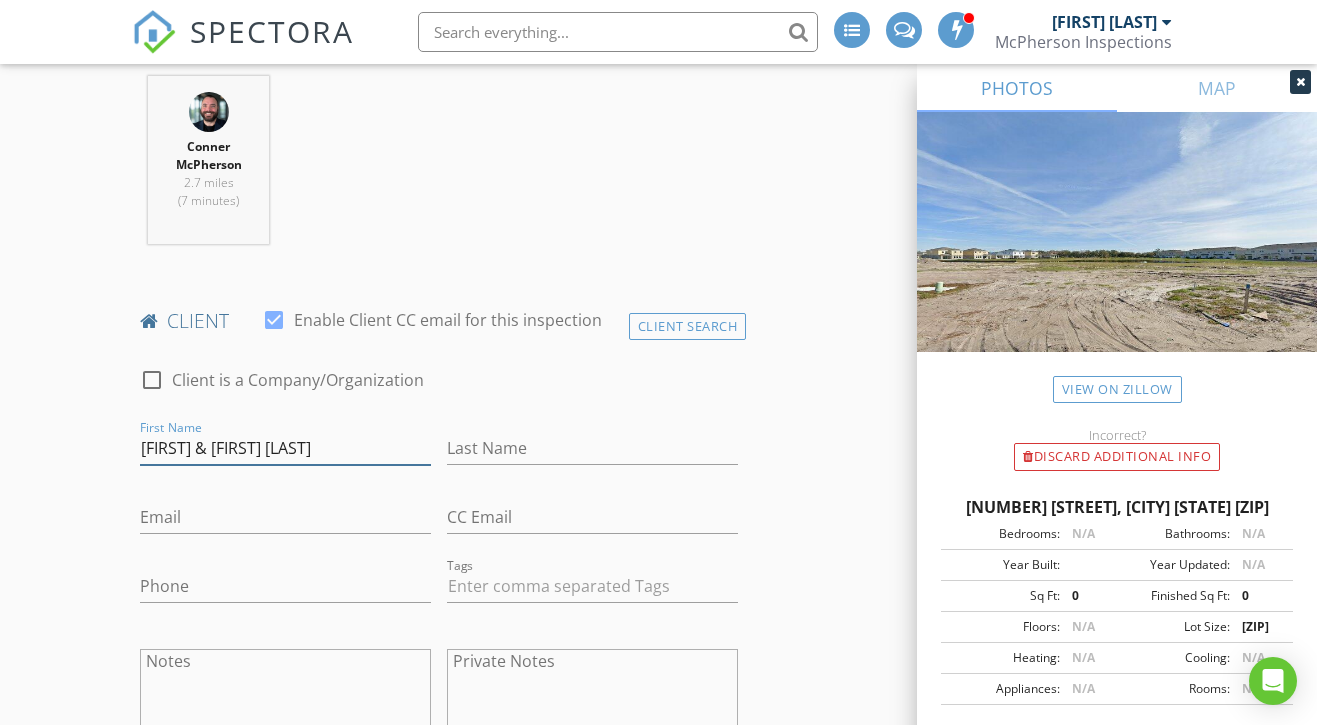 type on "[FIRST] & [LAST]" 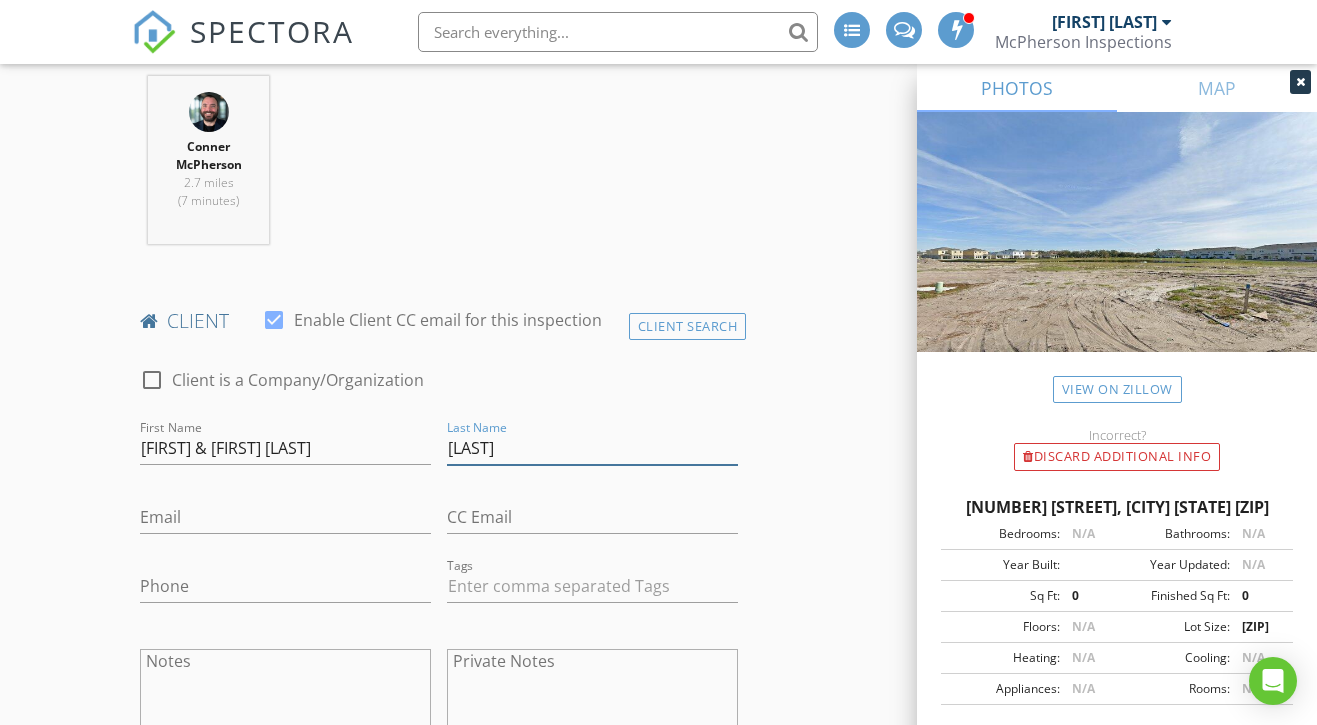 type on "Sachtelben" 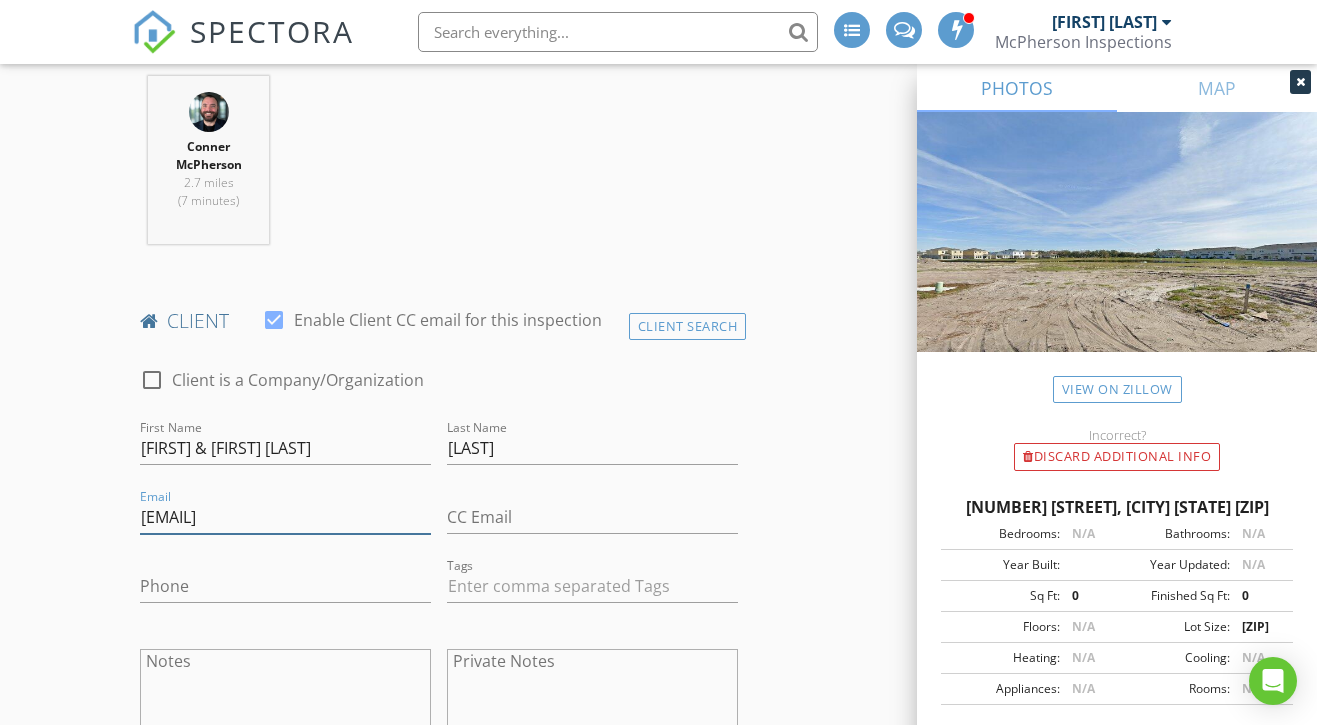 click on "[EMAIL]@[DOMAIN]" at bounding box center (285, 517) 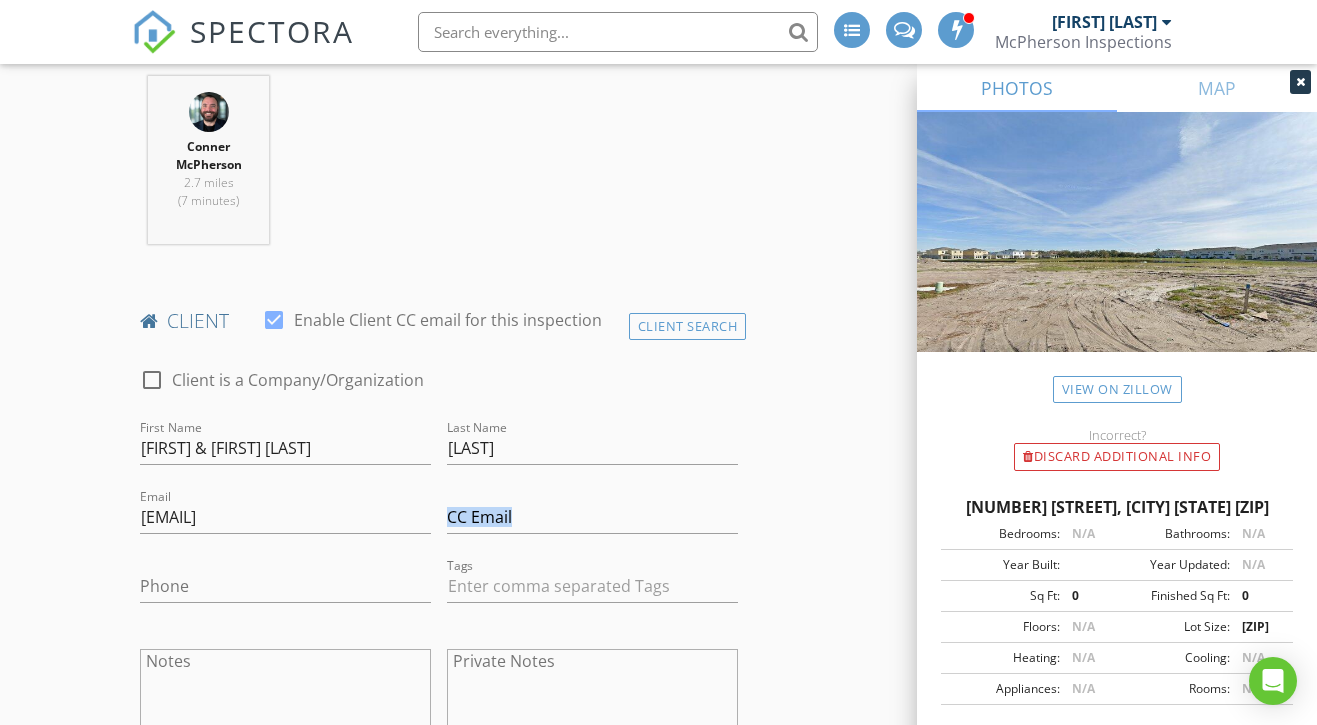 drag, startPoint x: 223, startPoint y: 539, endPoint x: 214, endPoint y: 560, distance: 22.847319 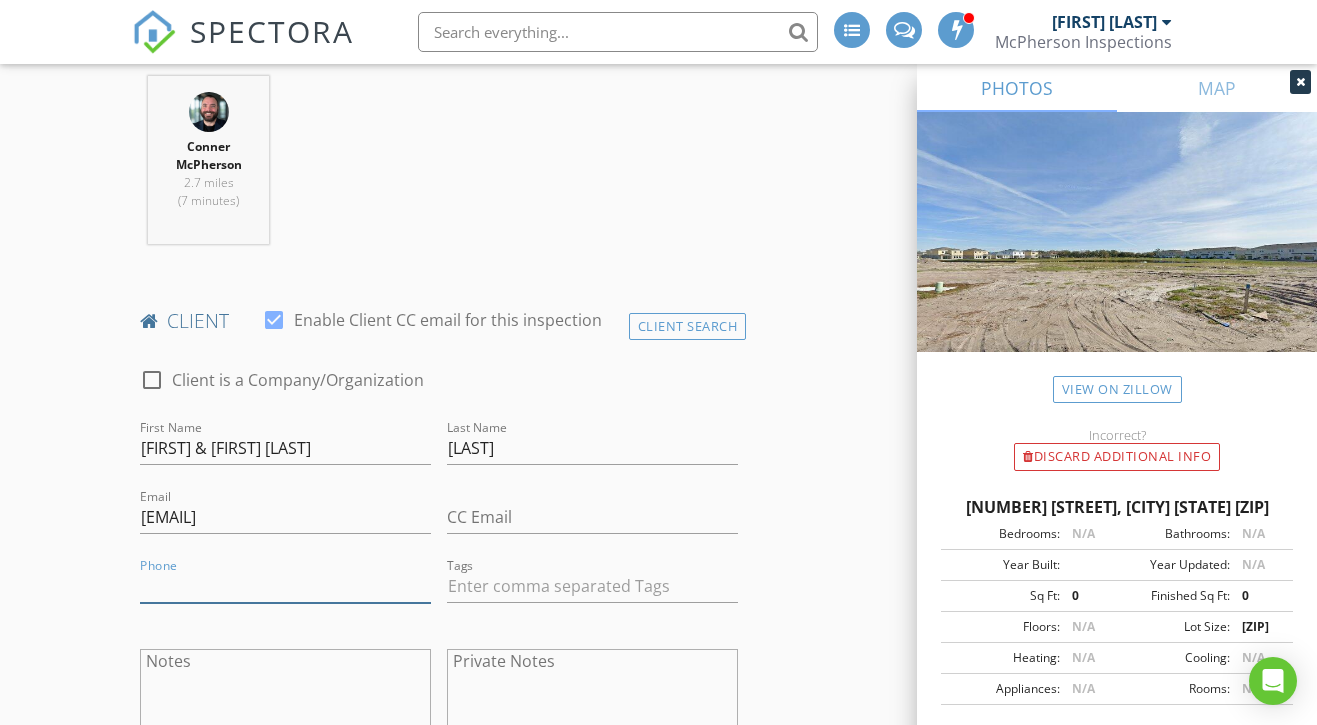 type on "2" 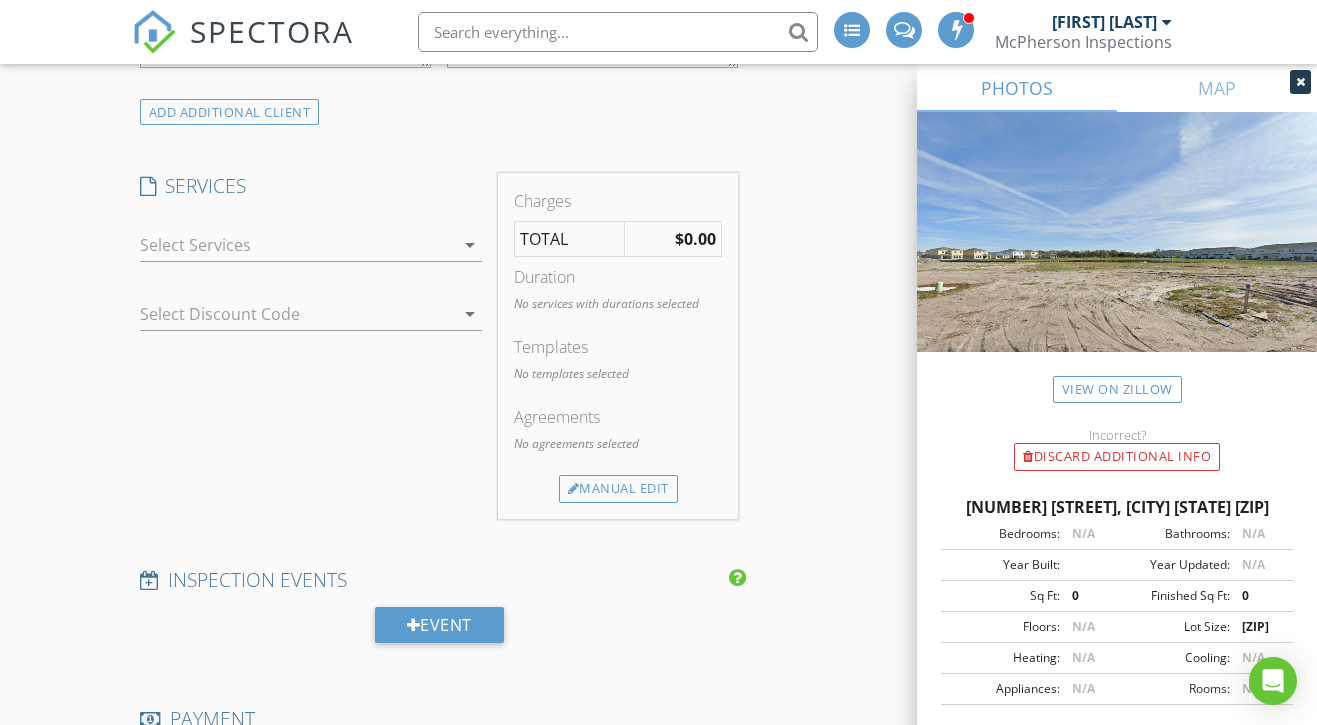 scroll, scrollTop: 1513, scrollLeft: 0, axis: vertical 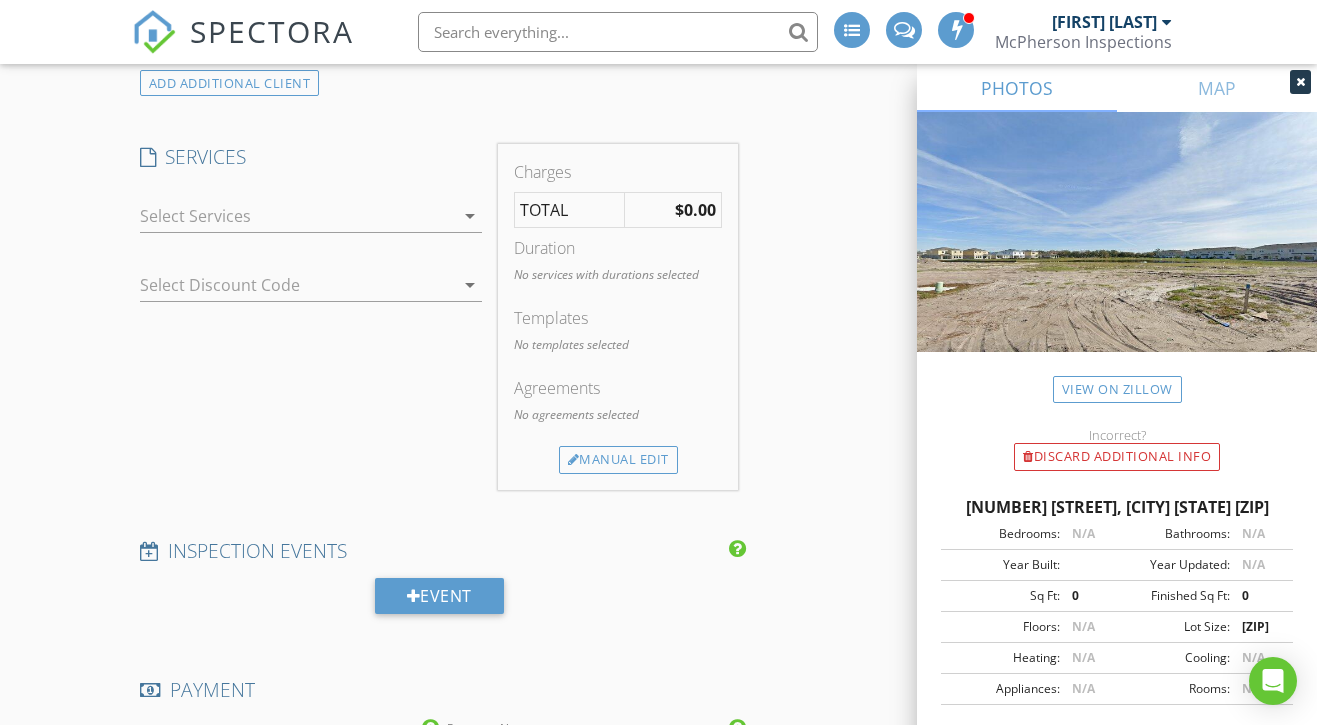 type on "[PHONE]" 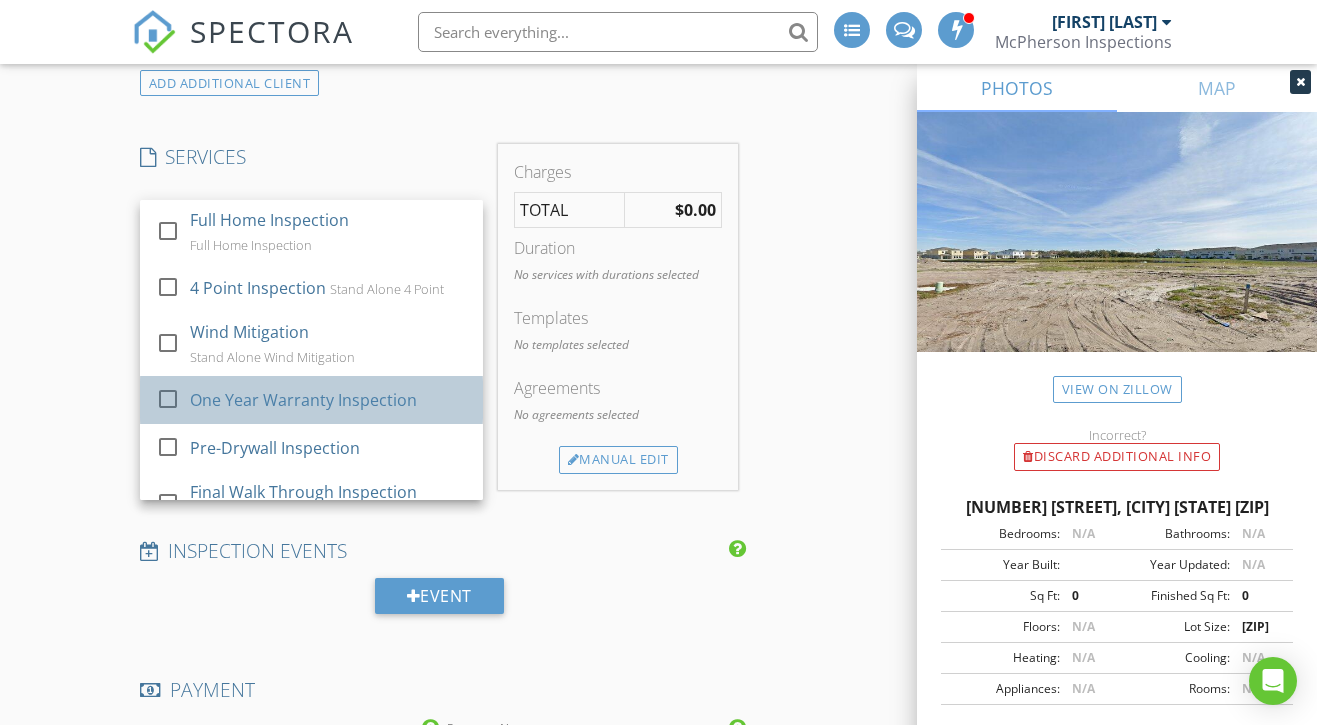 click on "One Year Warranty Inspection" at bounding box center [303, 400] 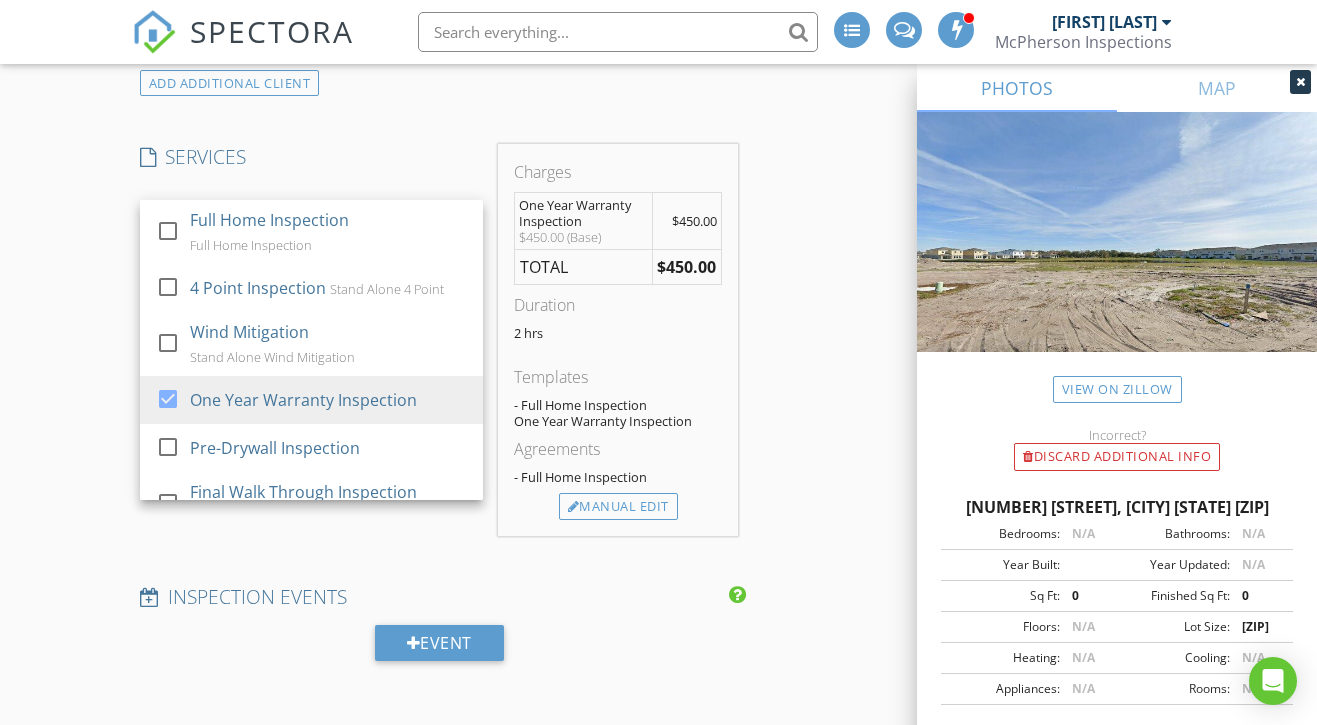 click on "INSPECTOR(S)
check_box   Conner McPherson   PRIMARY   Conner McPherson arrow_drop_down   check_box_outline_blank Conner McPherson specifically requested
Date/Time
08/11/2025 9:00 AM
Location
Address Search       Address 15068 Shady Palms Ln   Unit   City Nokomis   State FL   Zip 34275   County Sarasota     Square Feet 1796   Year Built 2024   Foundation Slab arrow_drop_down     Conner McPherson     2.7 miles     (7 minutes)
client
check_box Enable Client CC email for this inspection   Client Search     check_box_outline_blank Client is a Company/Organization     First Name Ron & Carrie   Last Name Sachtelben   Email rons132@gmail.com   CC Email   Phone 312-405-5610         Tags         Notes   Private Notes
ADD ADDITIONAL client
SERVICES
check_box_outline_blank" at bounding box center [659, 687] 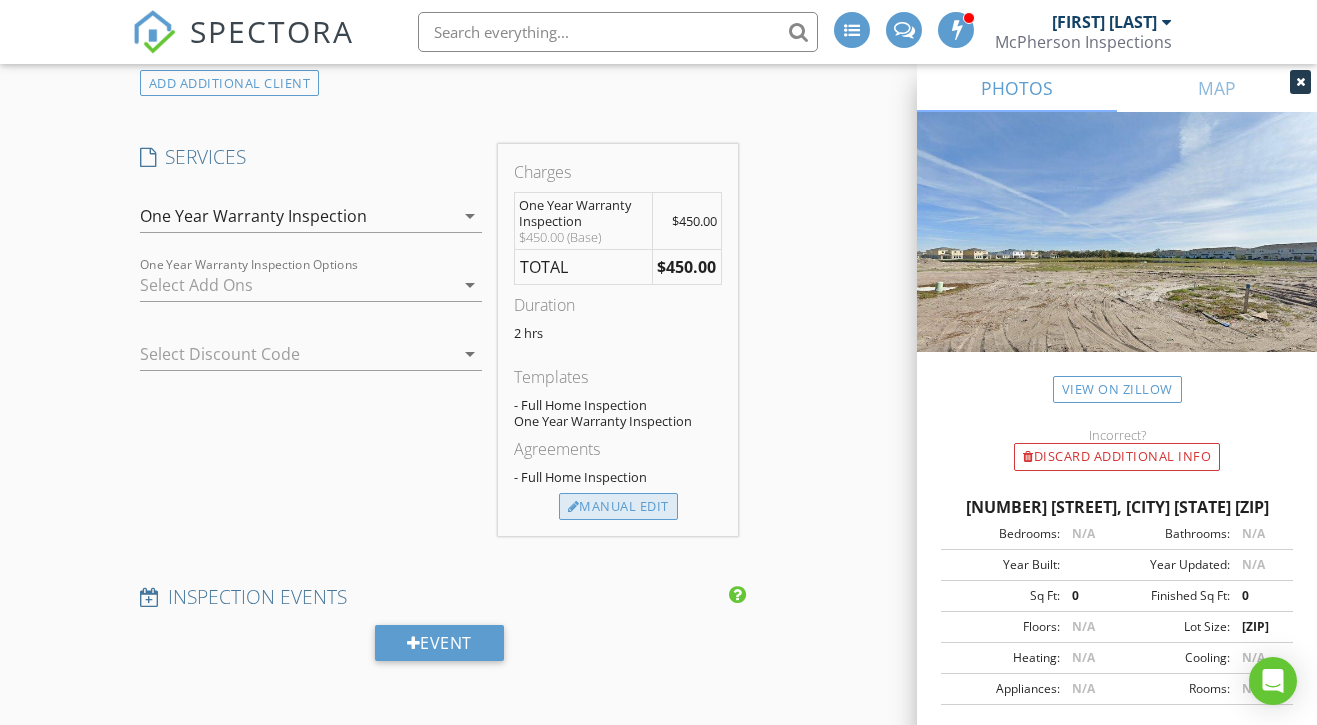 click on "Manual Edit" at bounding box center (618, 507) 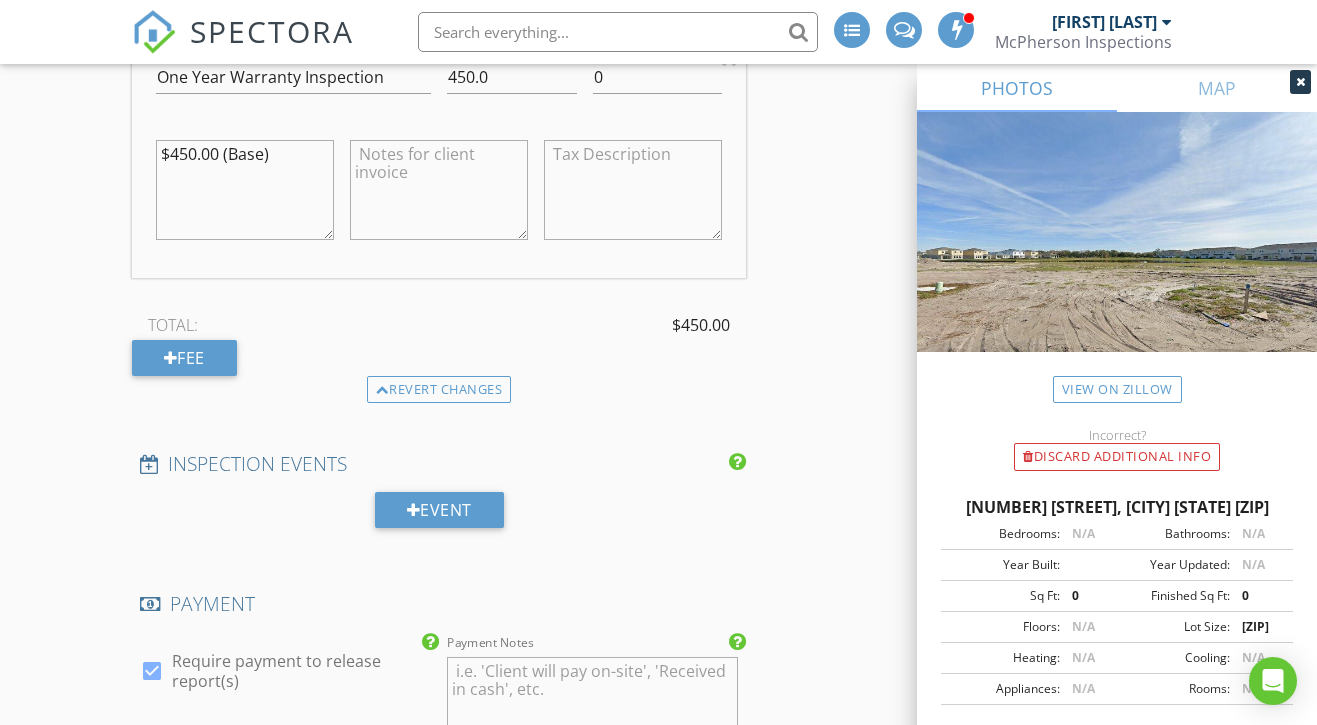 scroll, scrollTop: 1842, scrollLeft: 0, axis: vertical 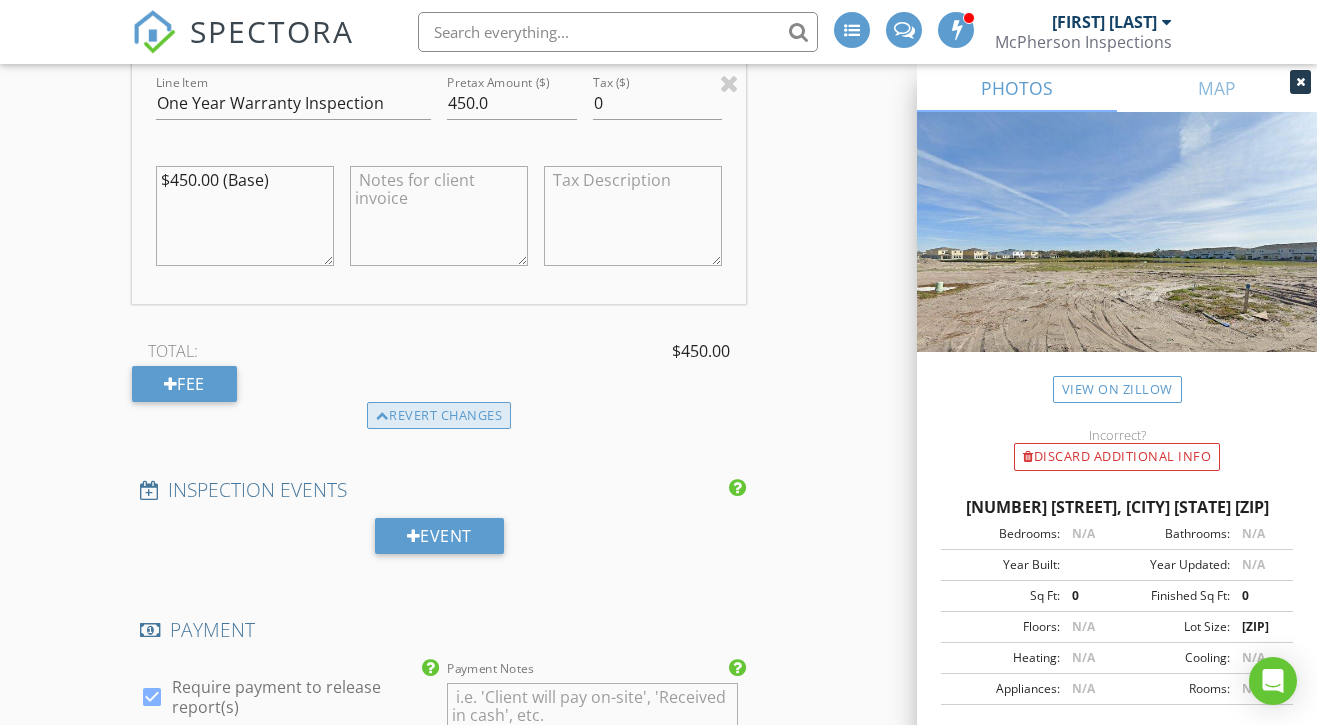 click on "Revert changes" at bounding box center (439, 416) 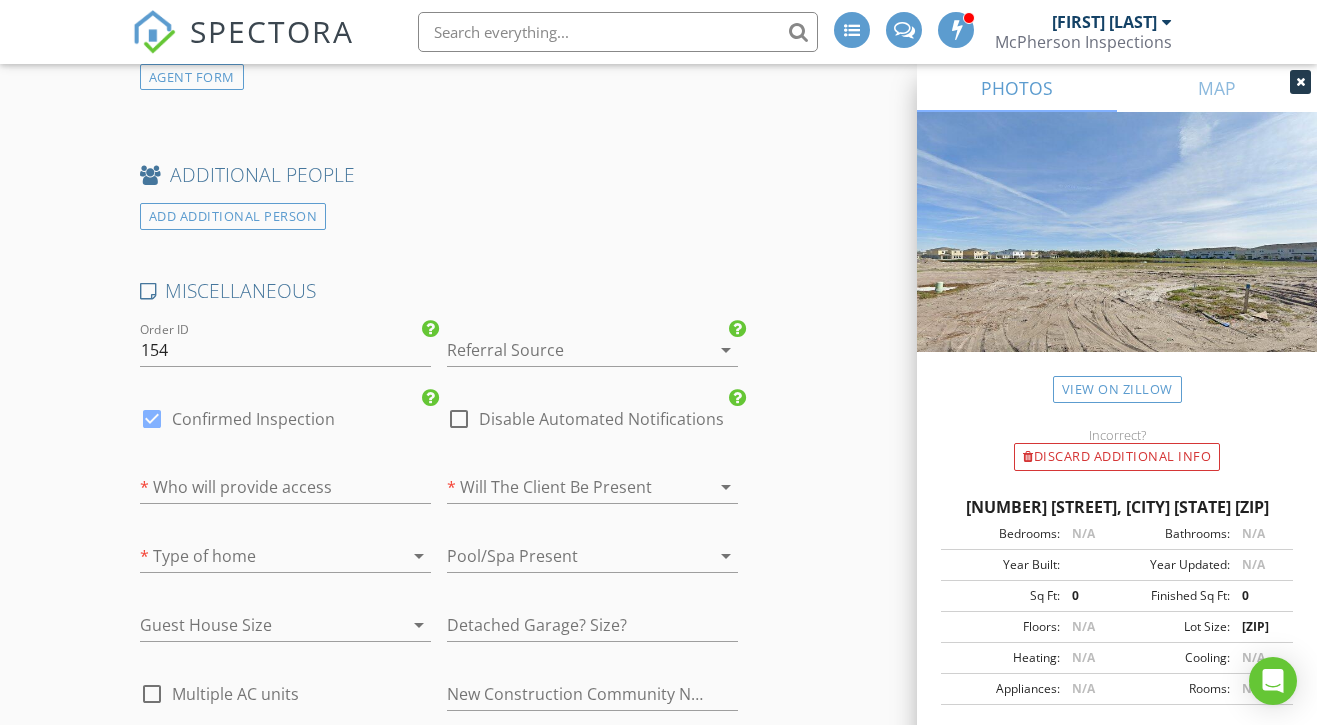 scroll, scrollTop: 2793, scrollLeft: 0, axis: vertical 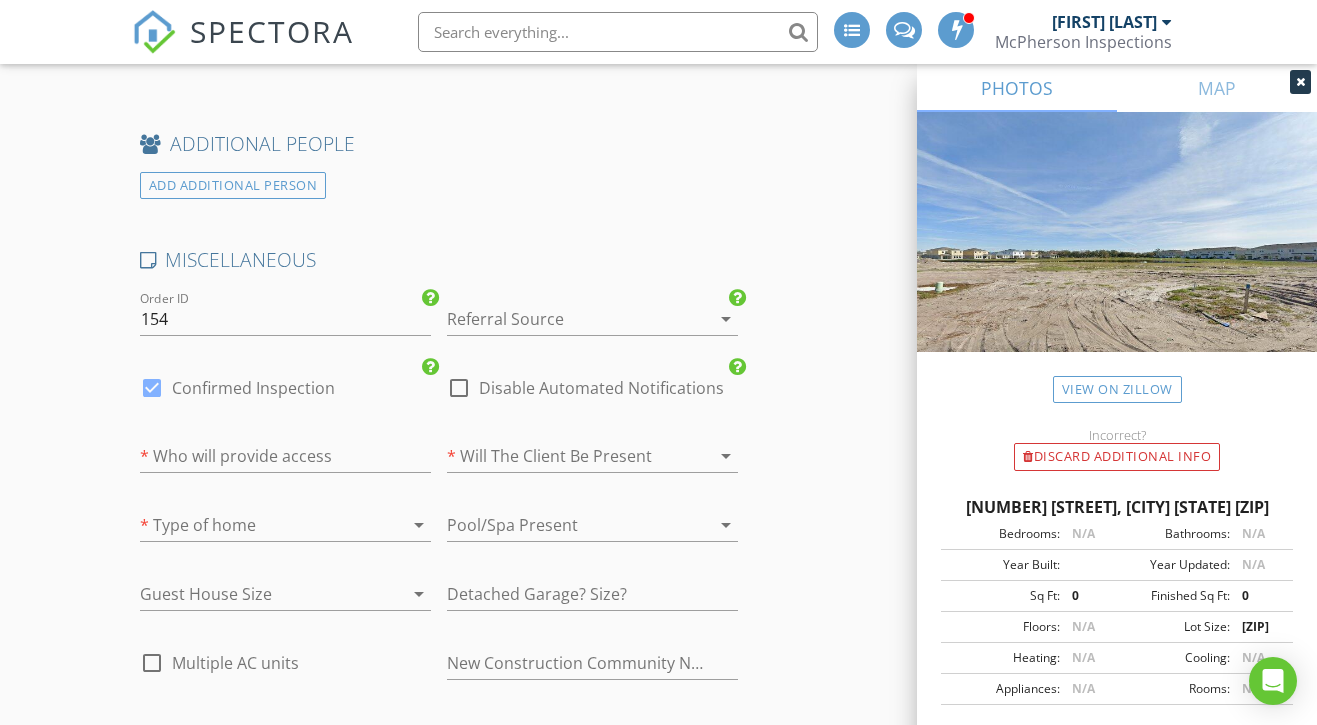click at bounding box center [564, 319] 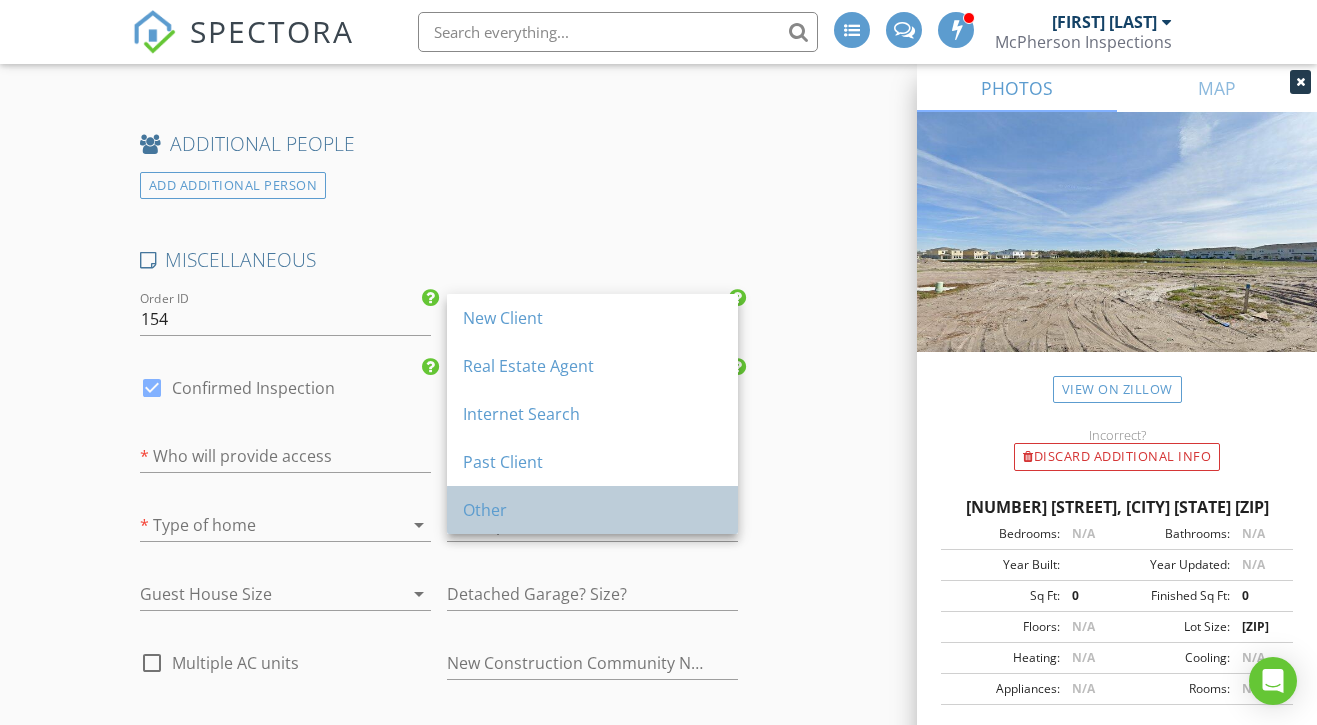 click on "Other" at bounding box center [592, 510] 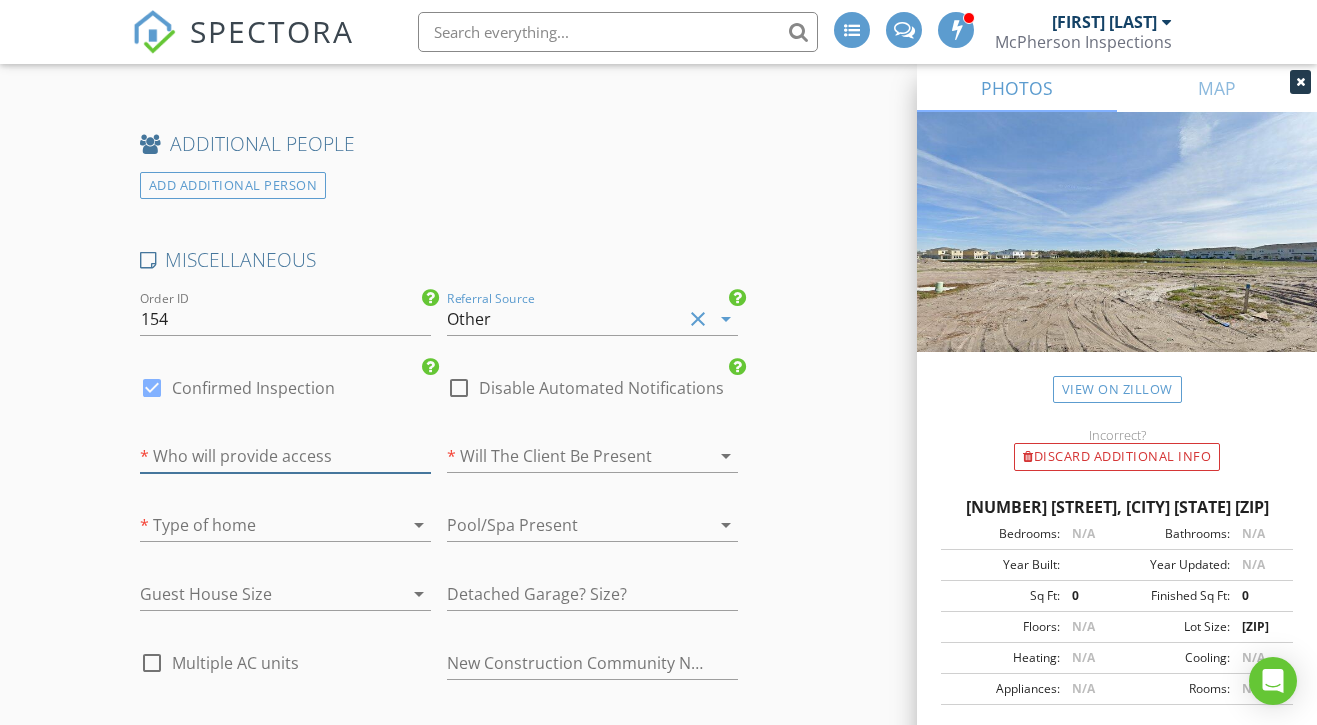 click at bounding box center (285, 456) 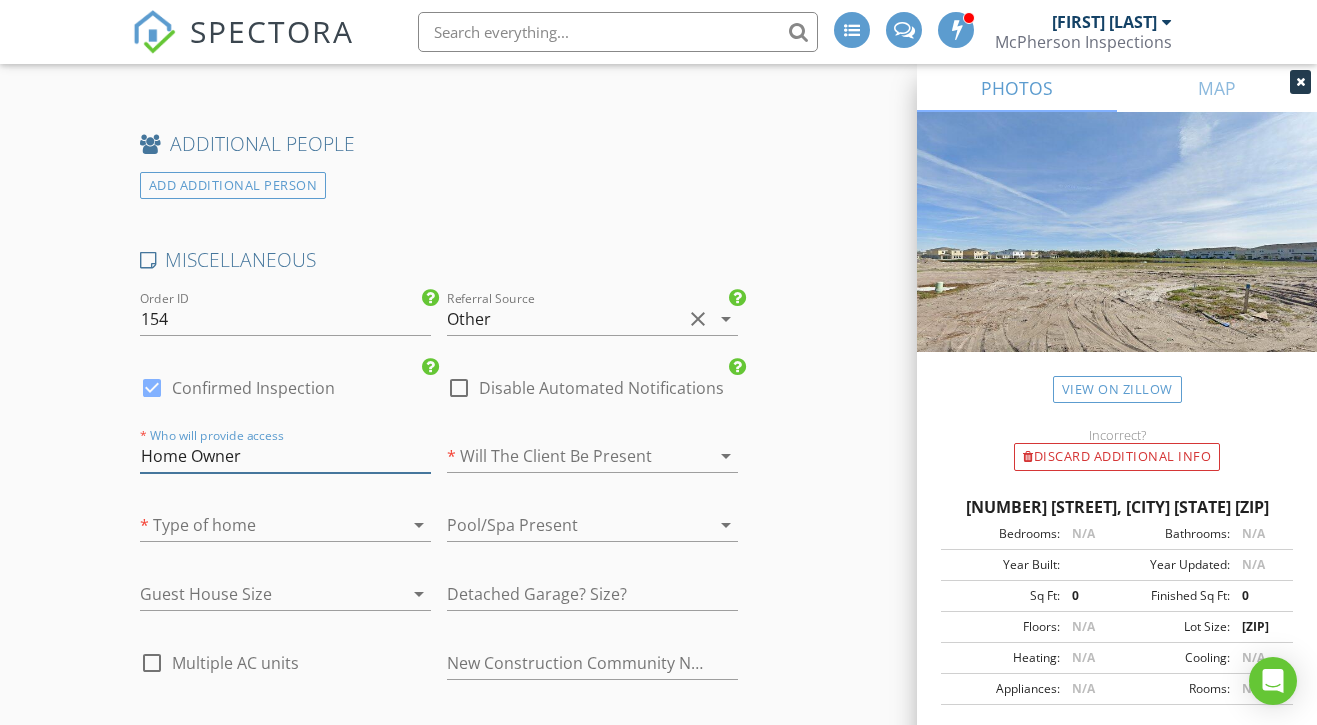 type on "Home Owner" 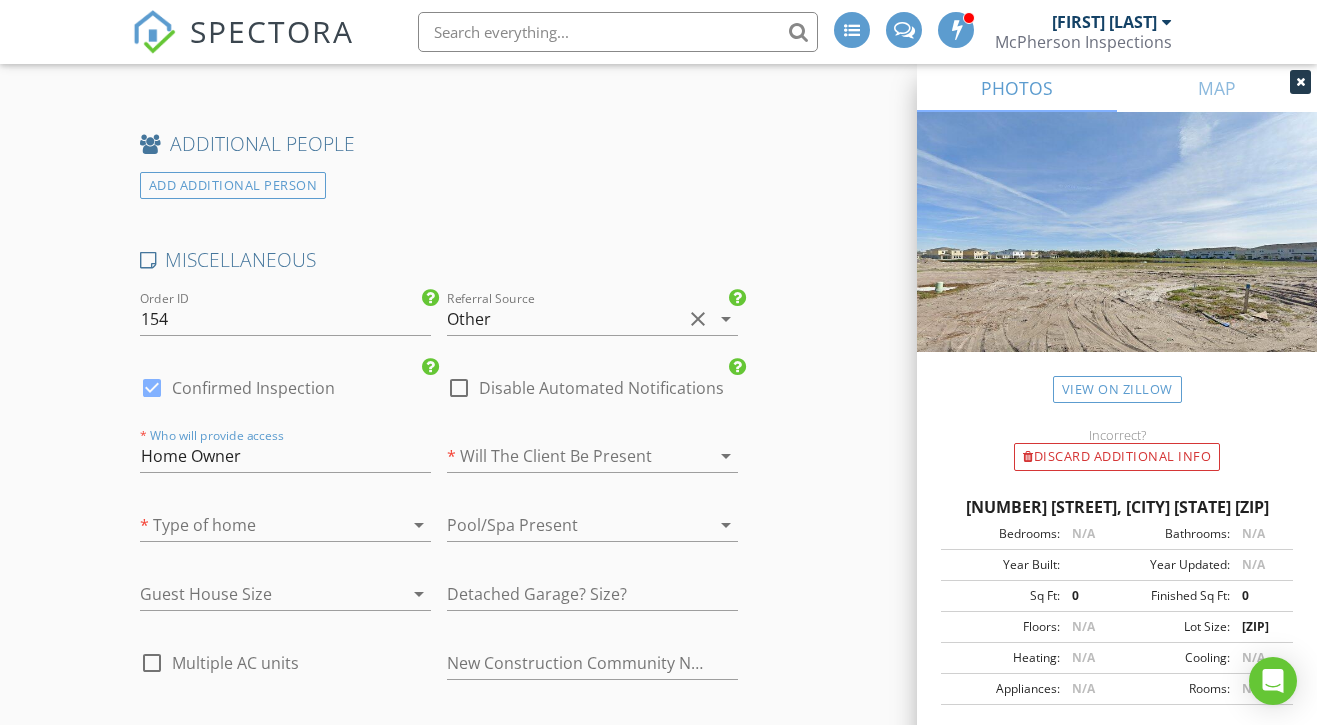 click at bounding box center [564, 456] 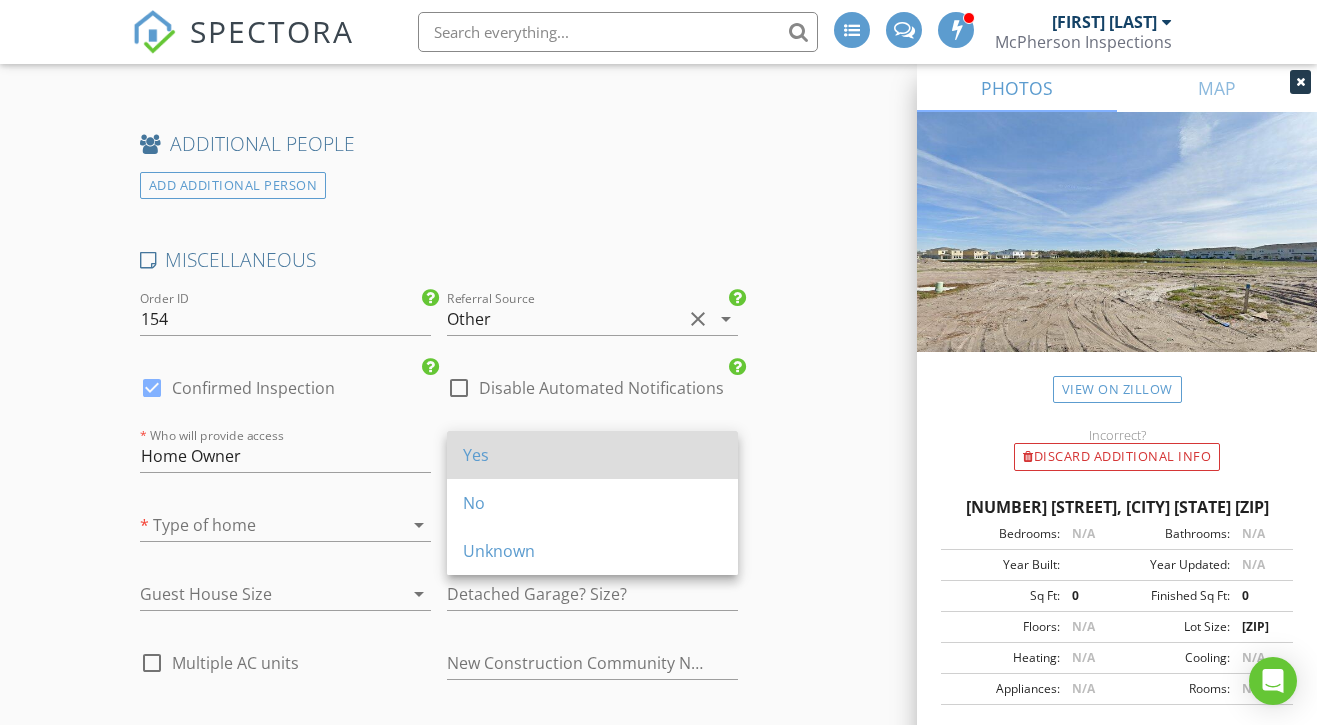 click on "Yes" at bounding box center [592, 455] 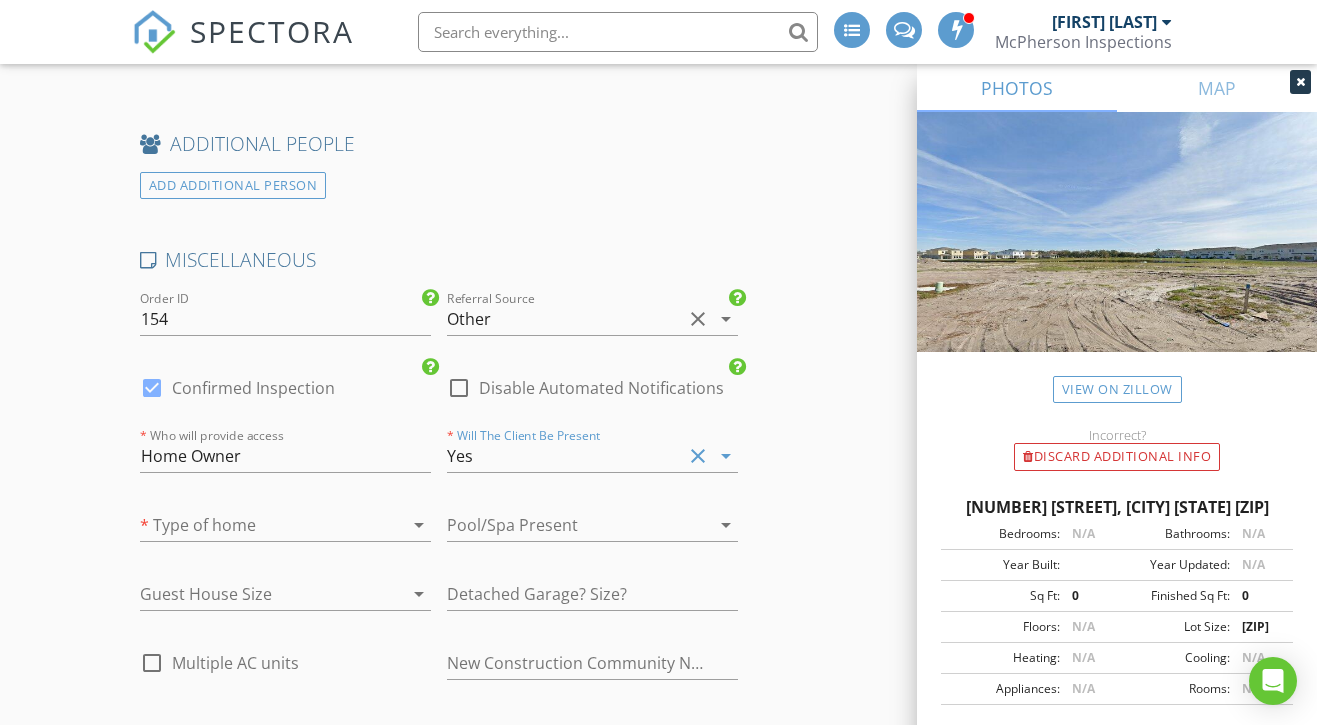 click at bounding box center [391, 525] 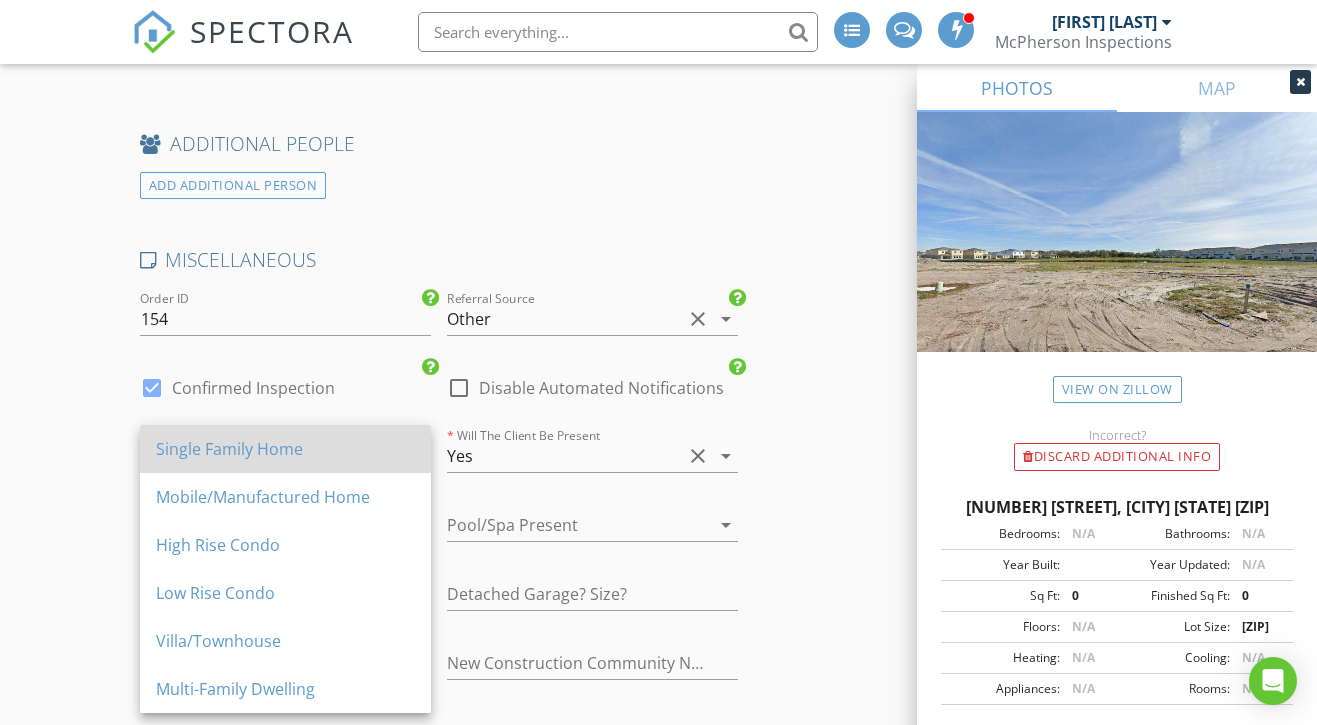 click on "Single Family Home" at bounding box center [285, 449] 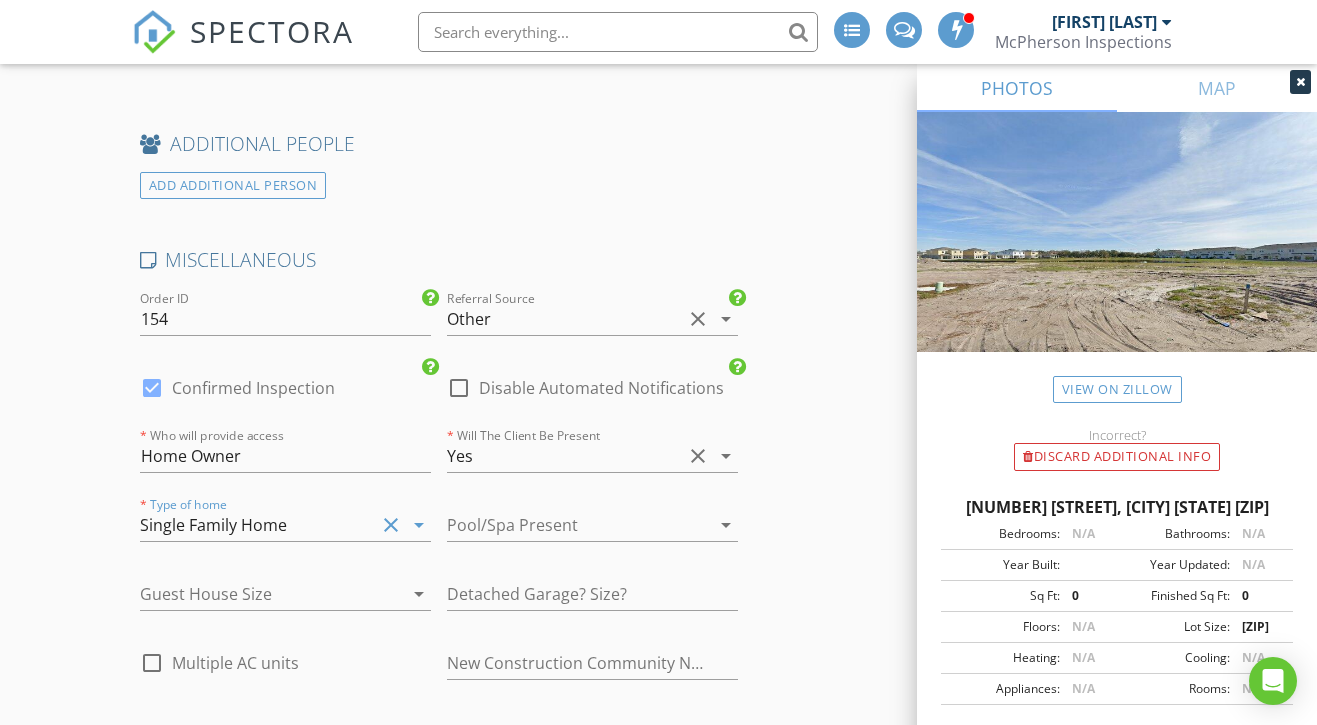 click at bounding box center [564, 525] 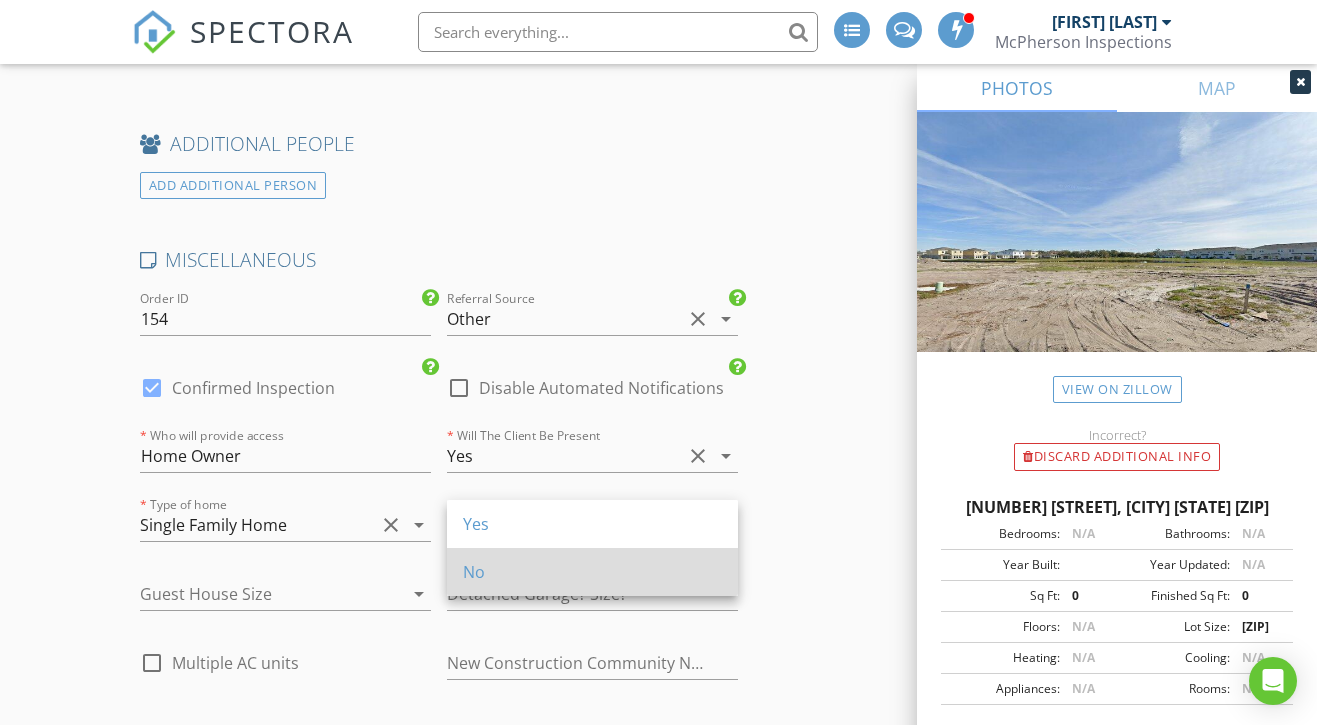 click on "No" at bounding box center (592, 572) 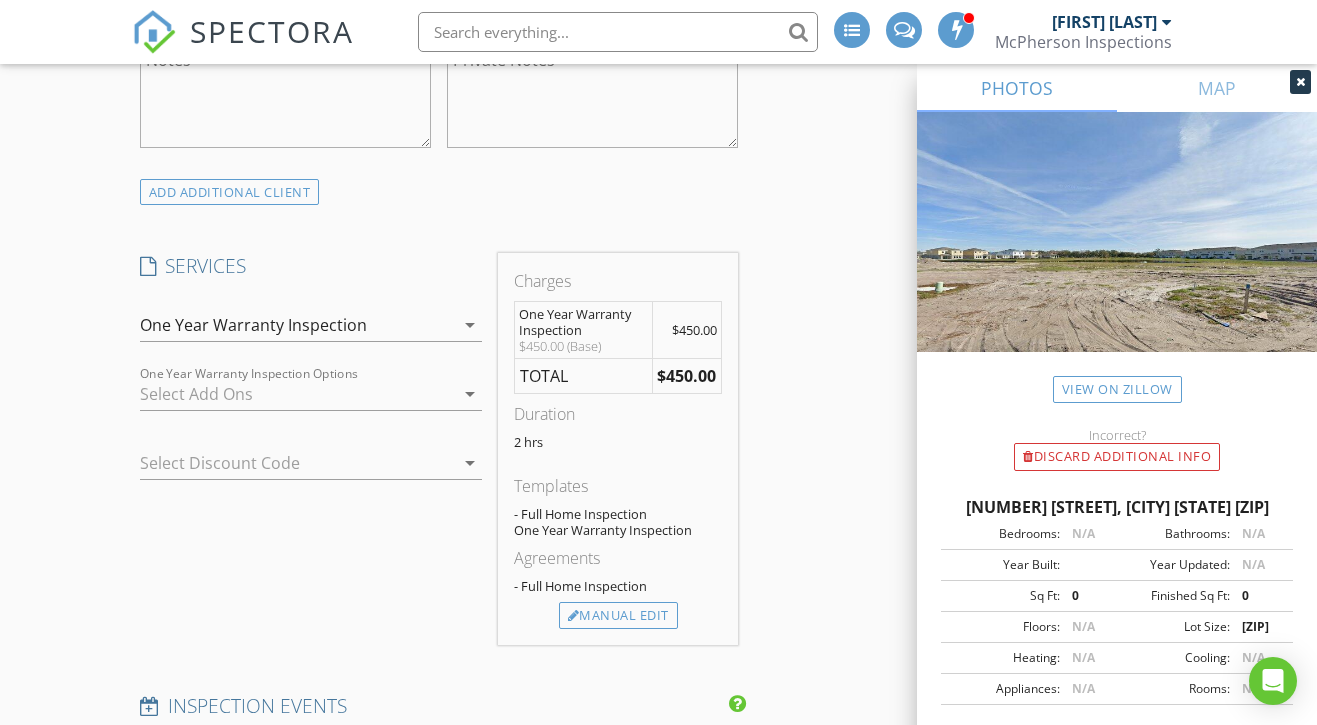 scroll, scrollTop: 1402, scrollLeft: 0, axis: vertical 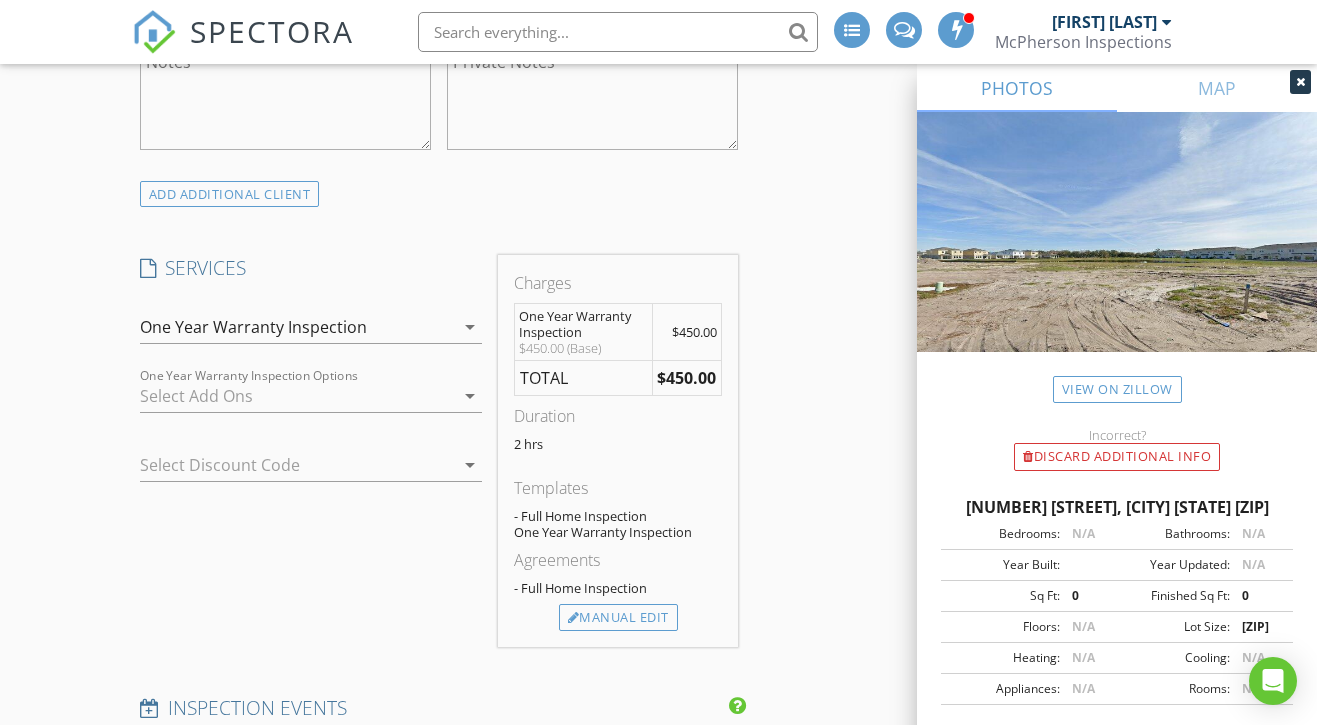 click at bounding box center (283, 465) 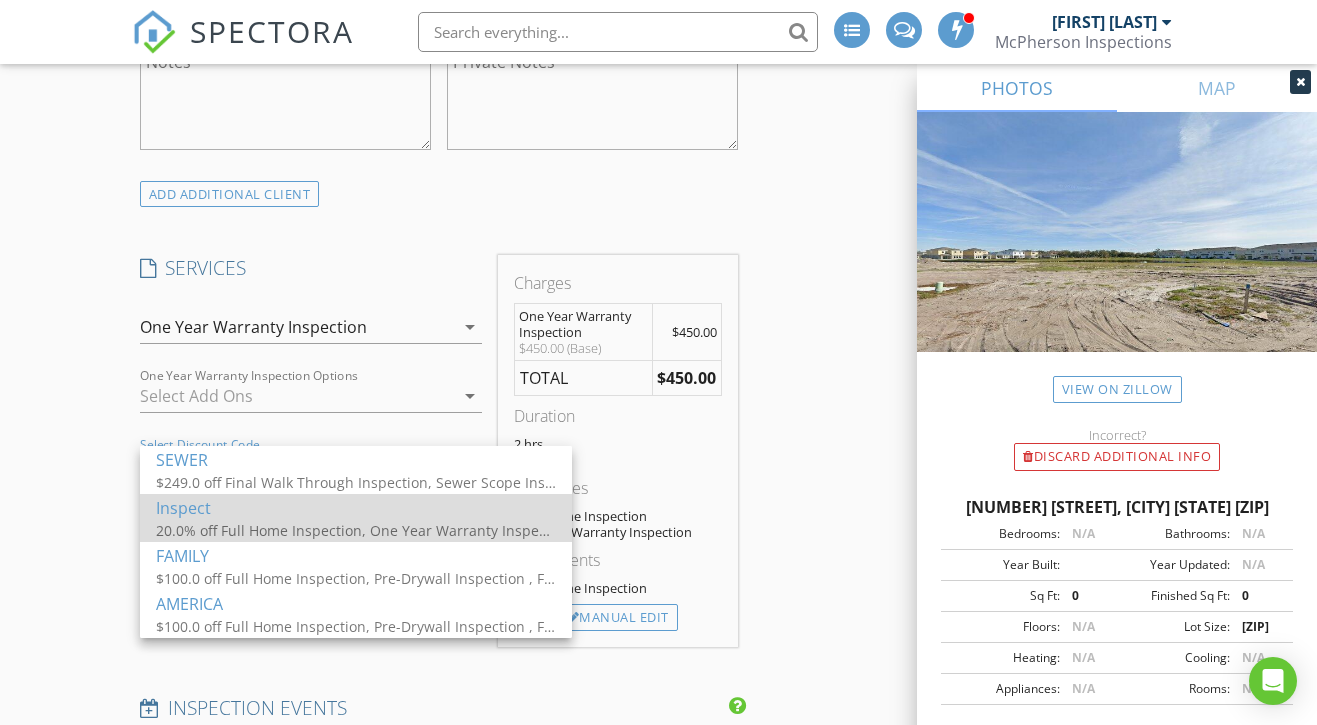 click on "20.0% off Full Home Inspection, One Year Warranty Inspection , Final Walk Through Inspection, Full Pre-Listing Inspection" at bounding box center [356, 530] 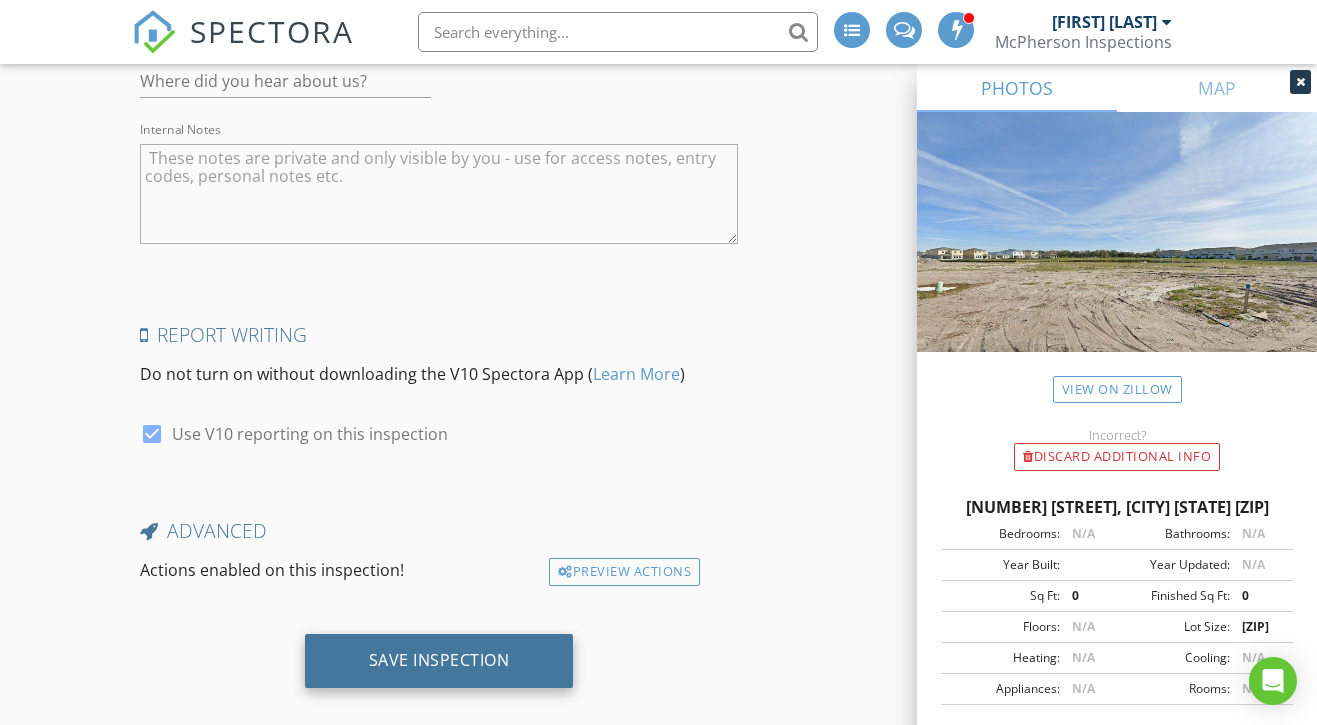 scroll, scrollTop: 3475, scrollLeft: 0, axis: vertical 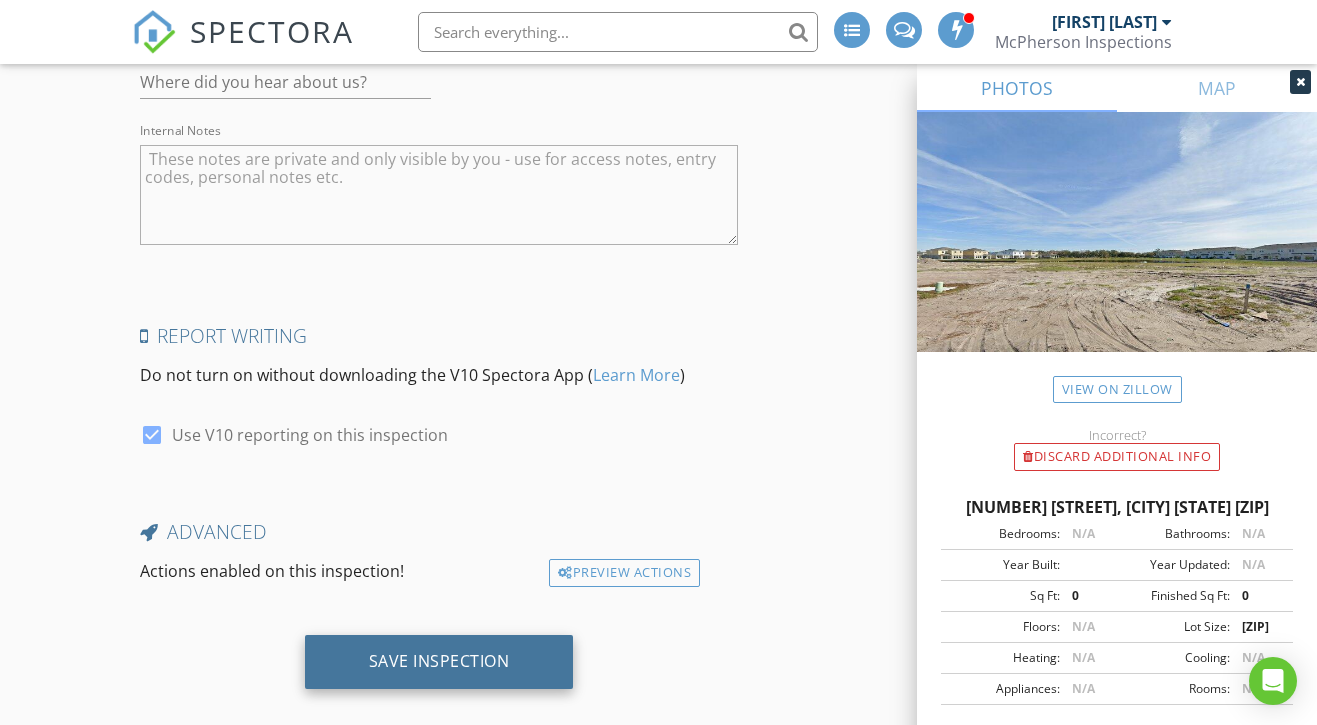 click on "Save Inspection" at bounding box center (439, 661) 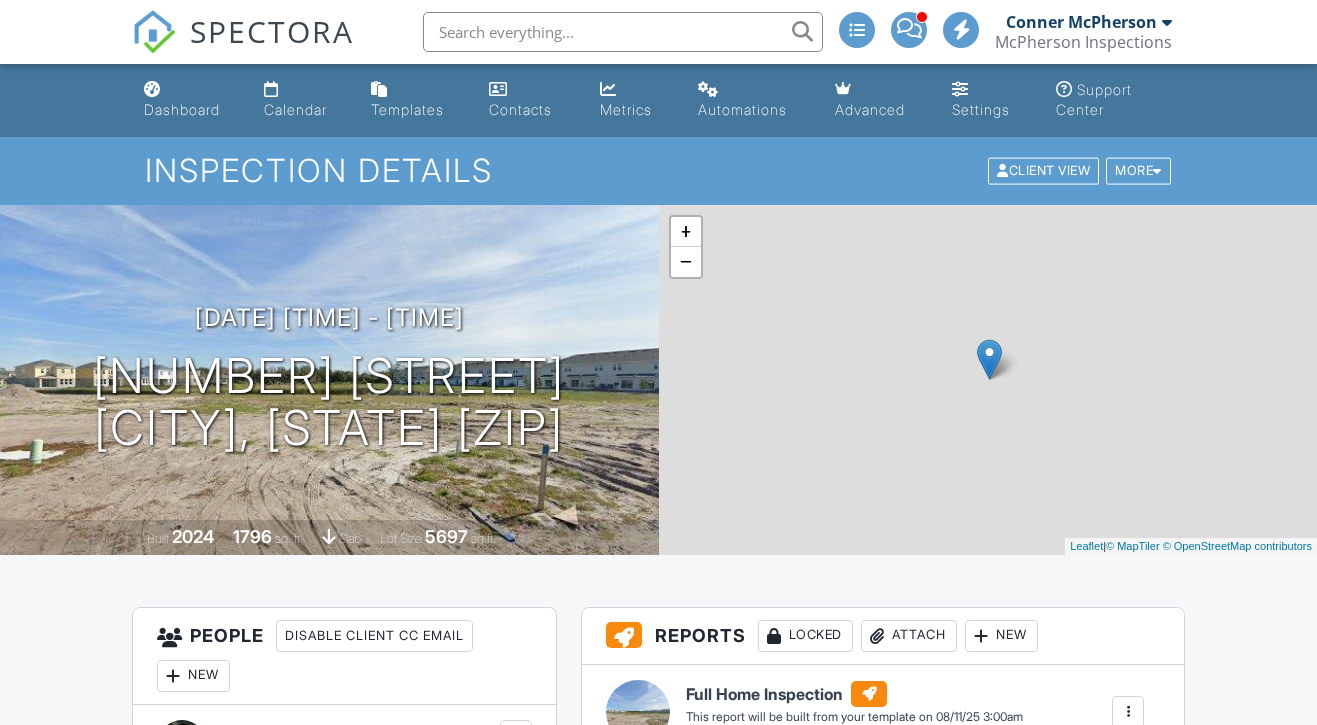 scroll, scrollTop: 0, scrollLeft: 0, axis: both 